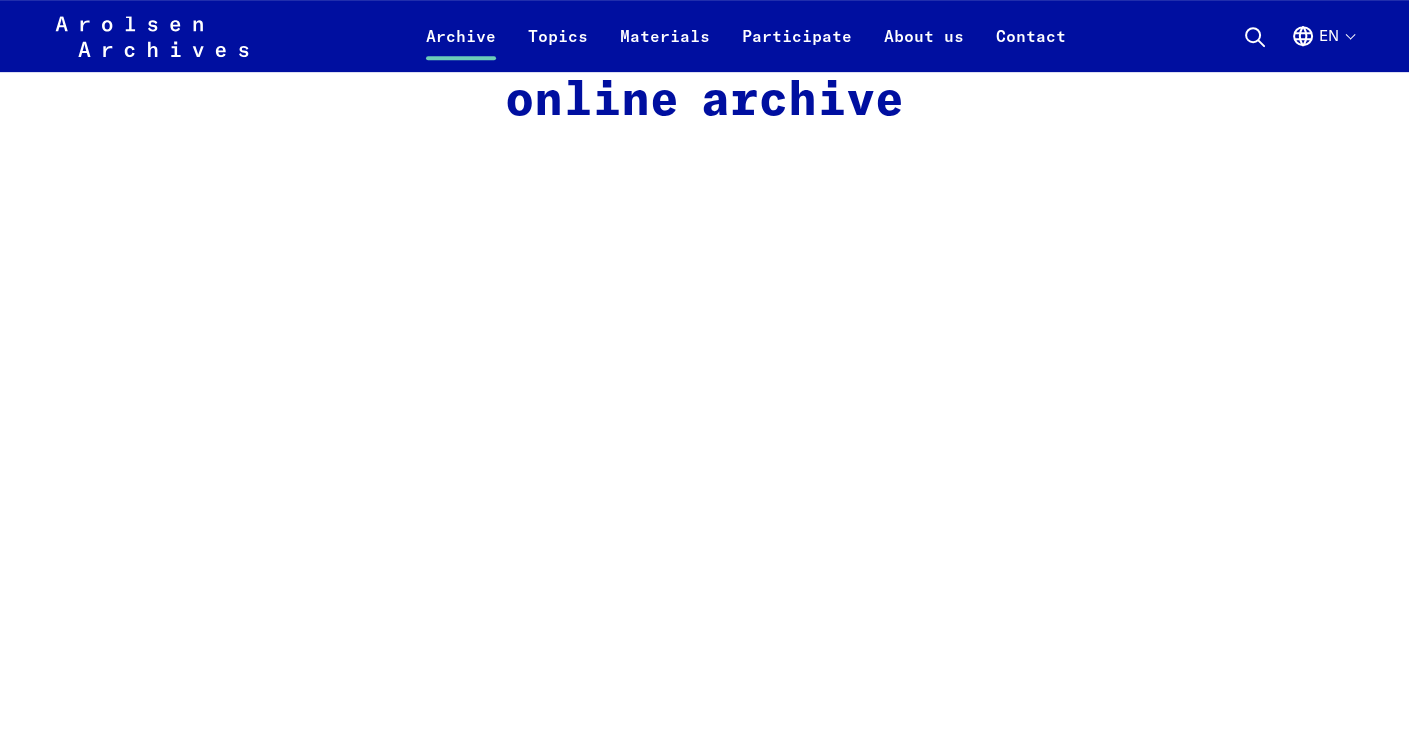 scroll, scrollTop: 1200, scrollLeft: 0, axis: vertical 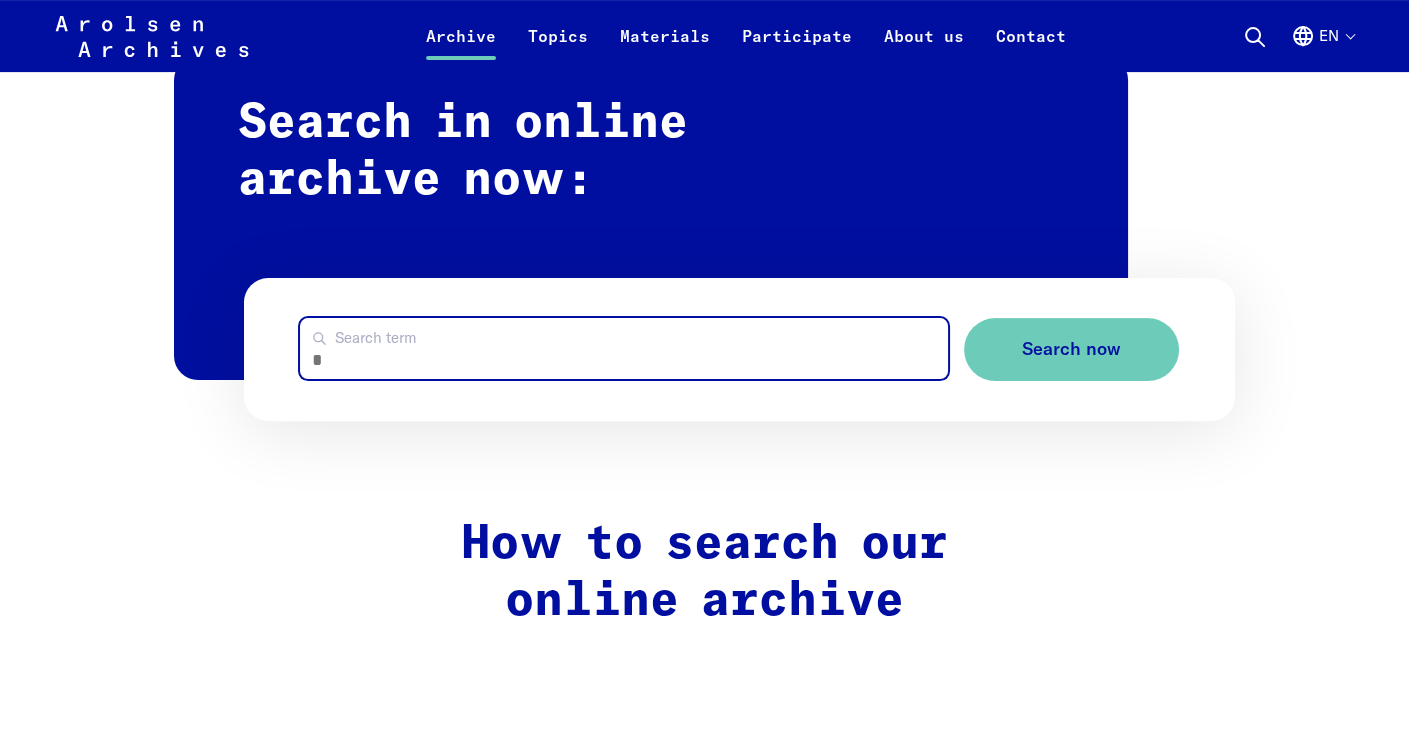 click on "Search term" at bounding box center [624, 348] 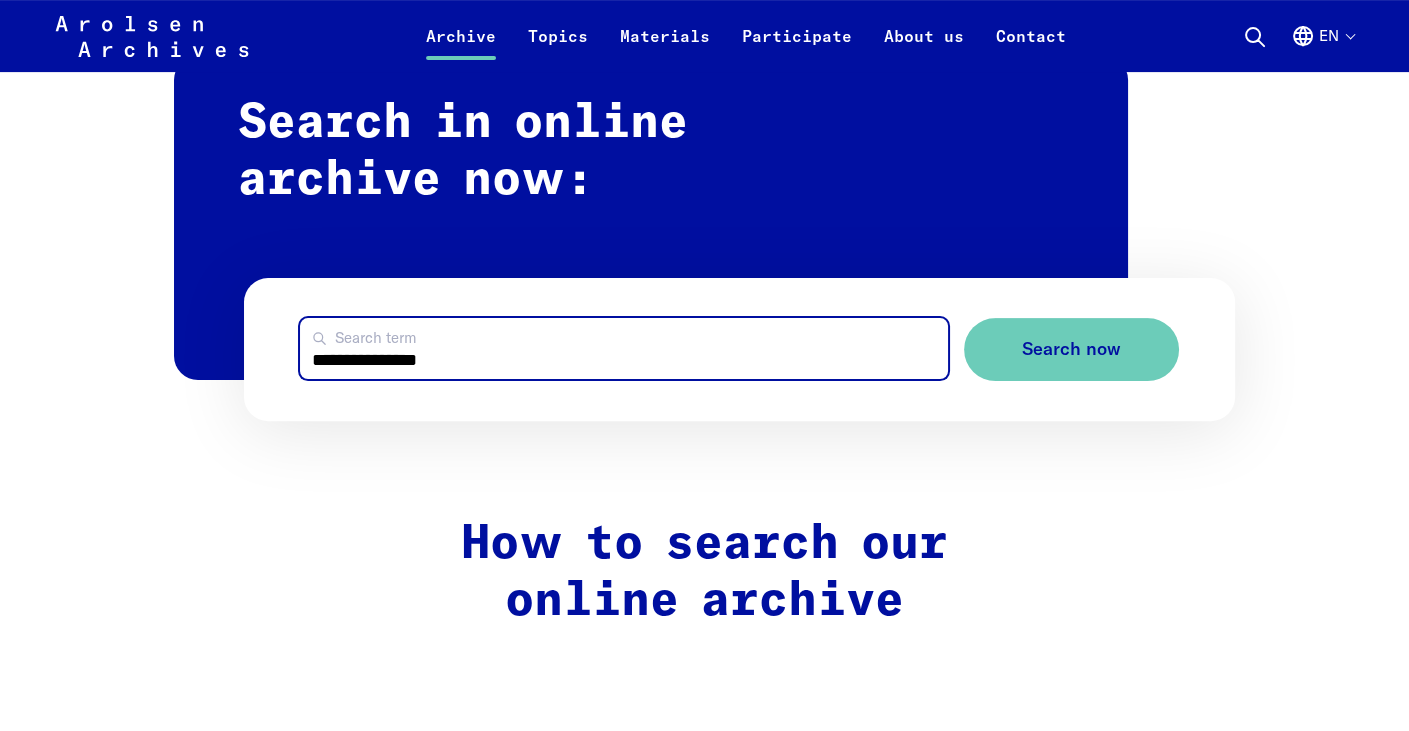 type on "**********" 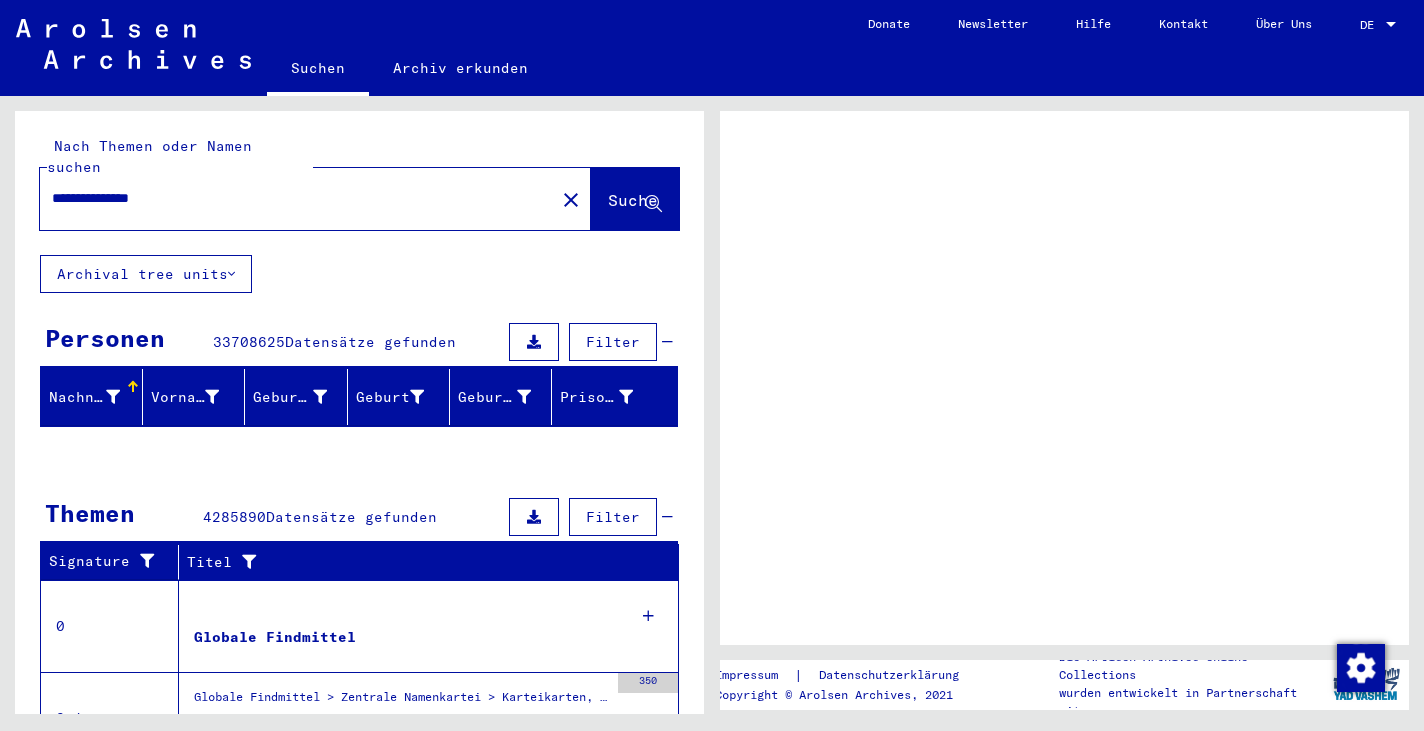 scroll, scrollTop: 0, scrollLeft: 0, axis: both 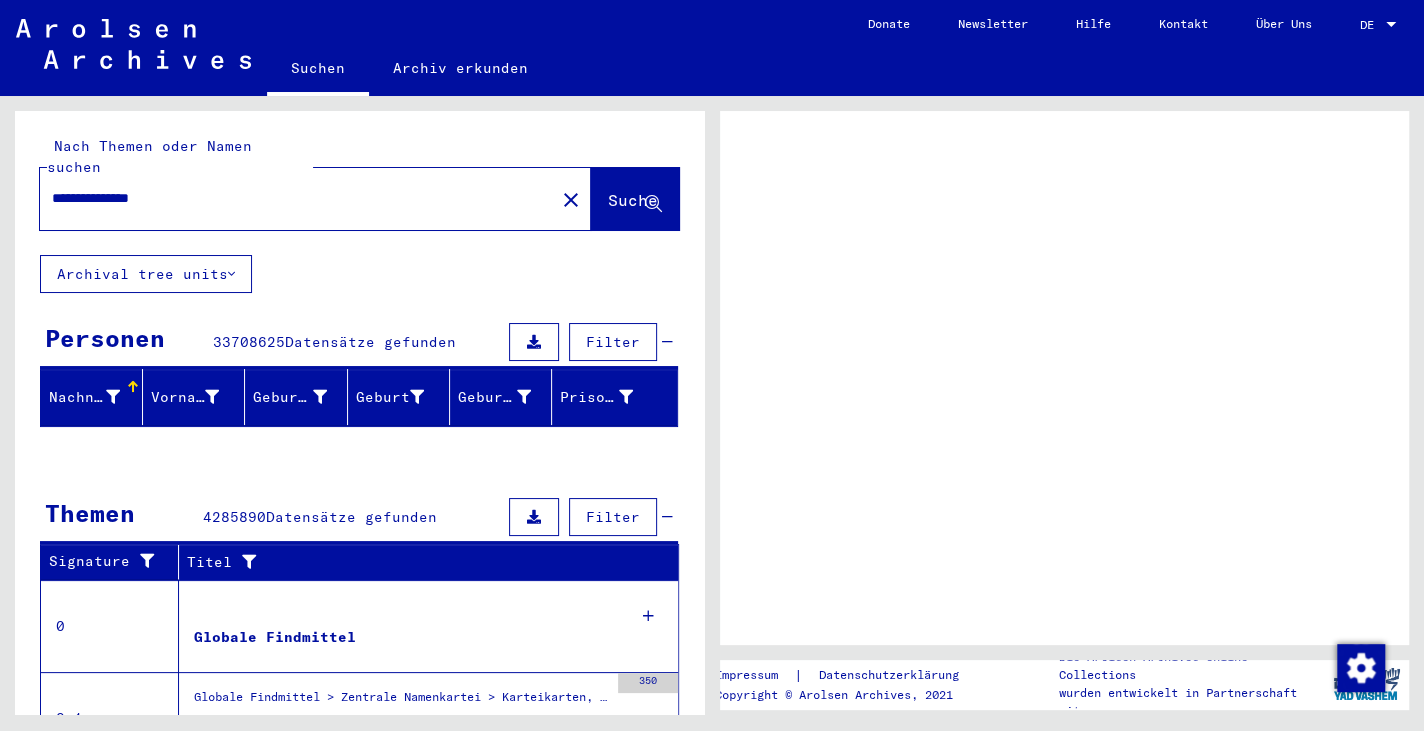 click 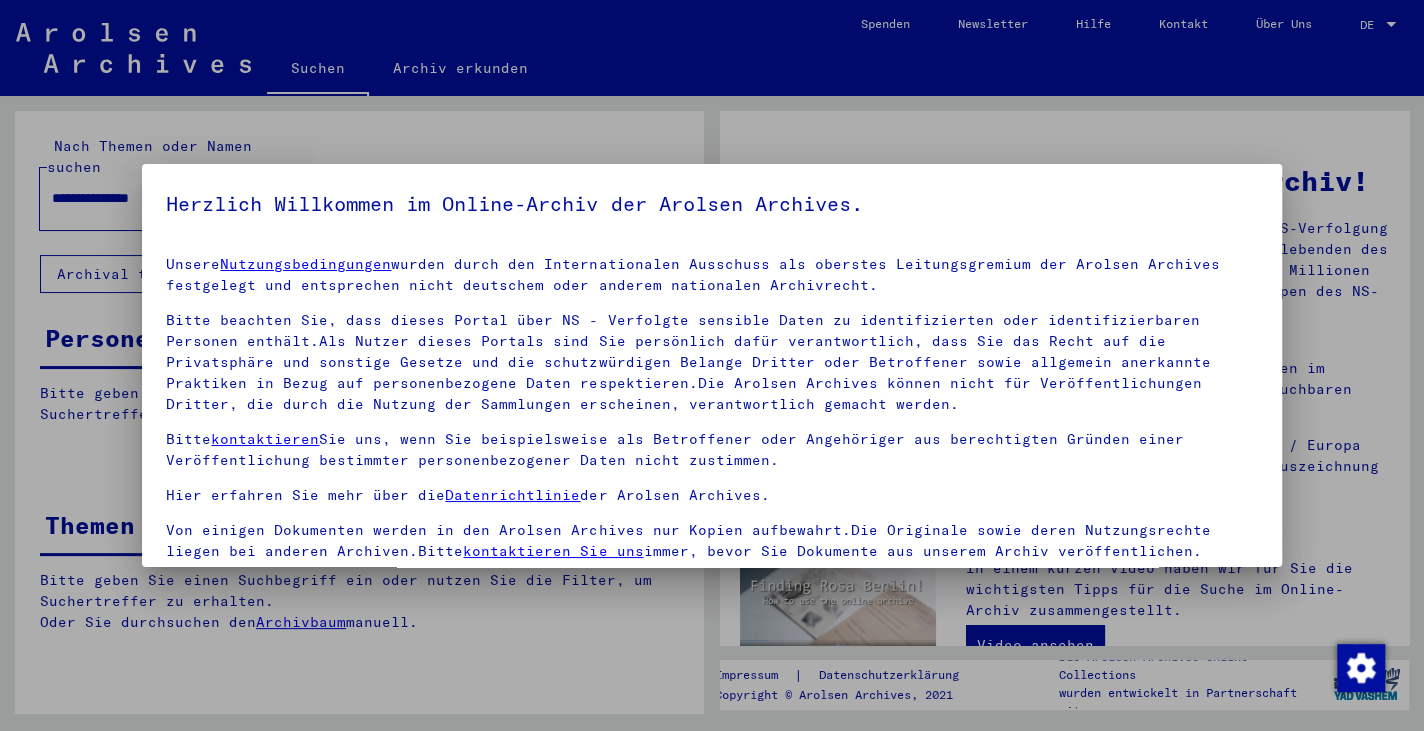 scroll, scrollTop: 3, scrollLeft: 0, axis: vertical 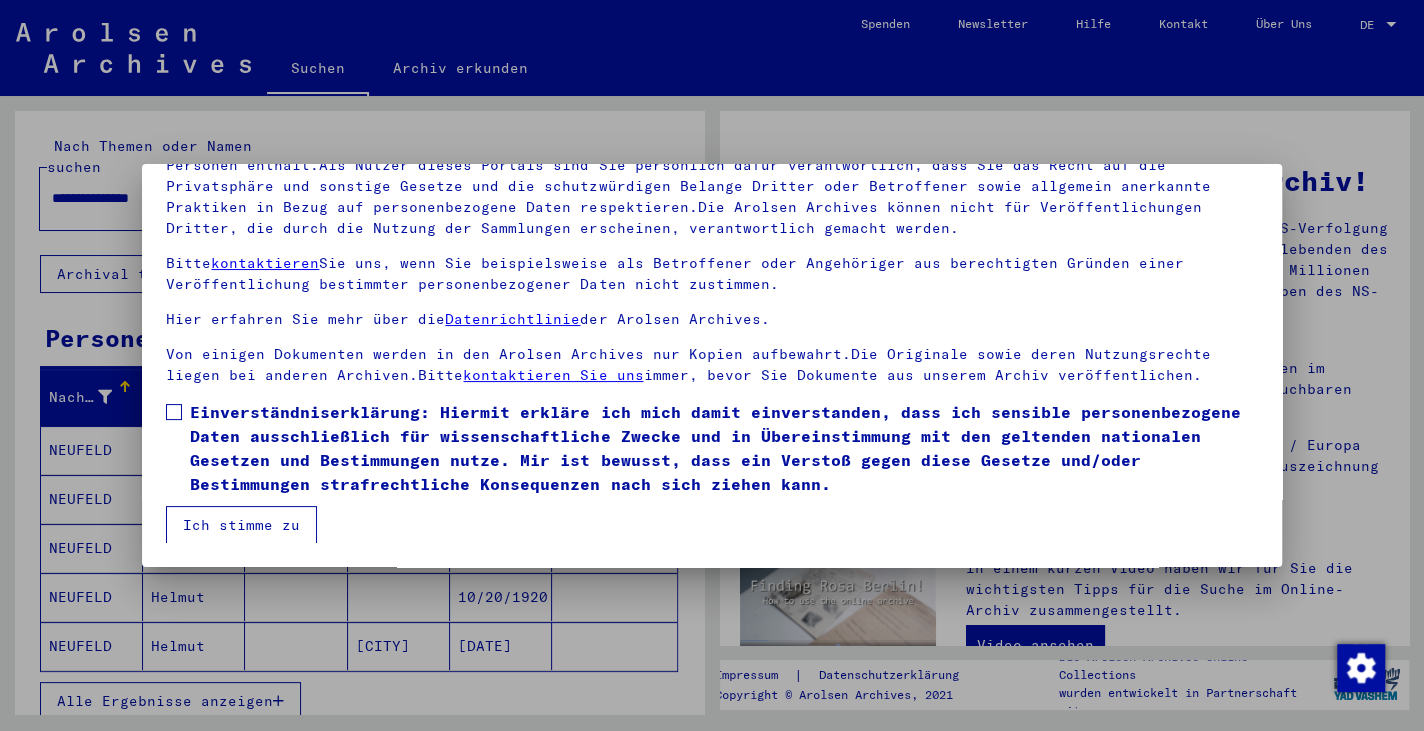 click at bounding box center [174, 412] 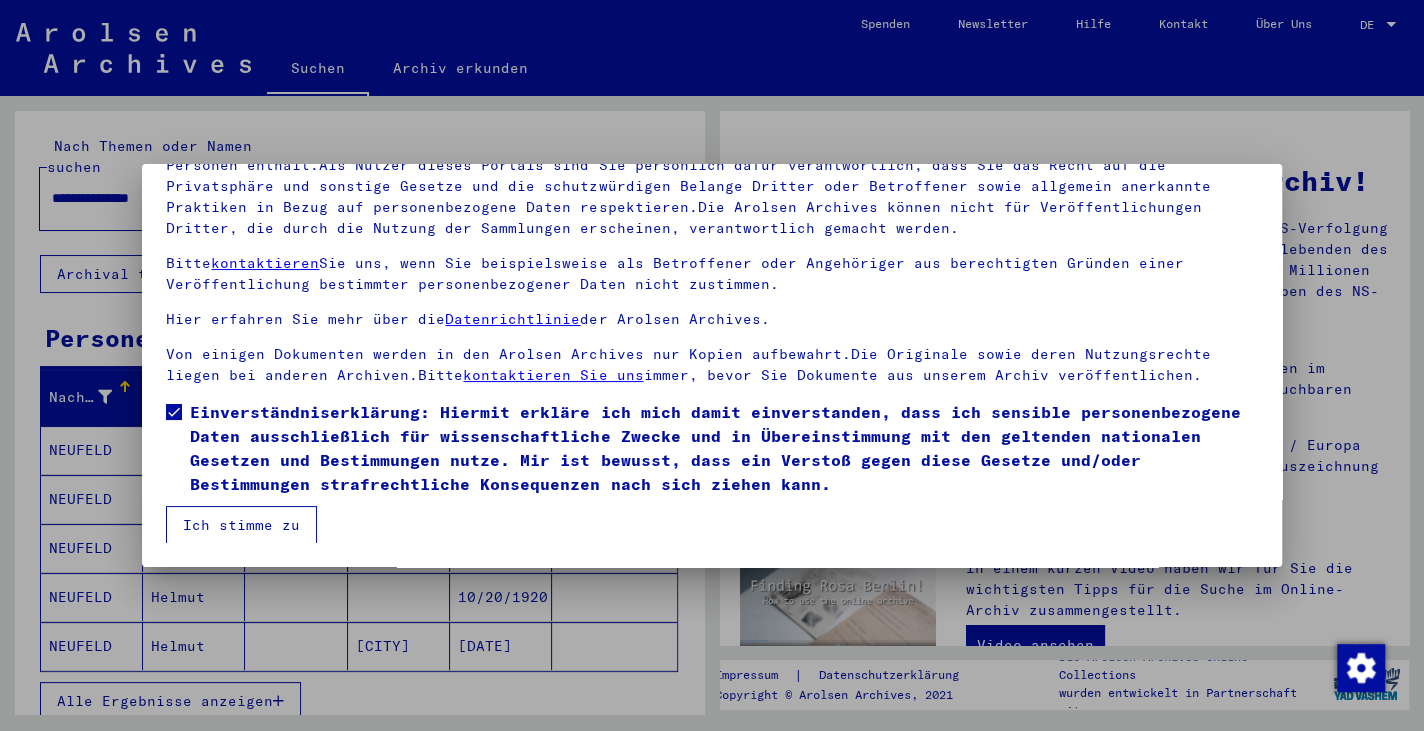 click on "Ich stimme zu" at bounding box center (241, 525) 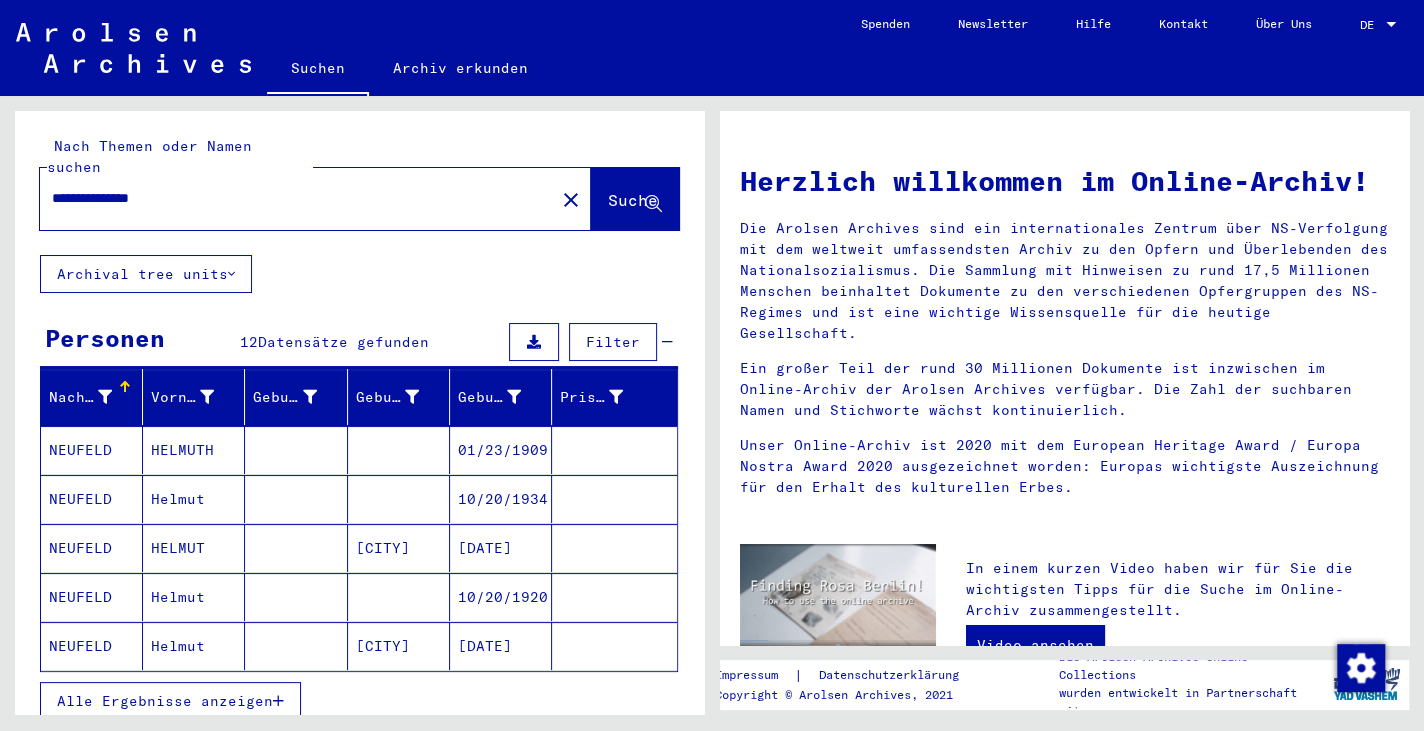 click on "Alle Ergebnisse anzeigen" at bounding box center (165, 701) 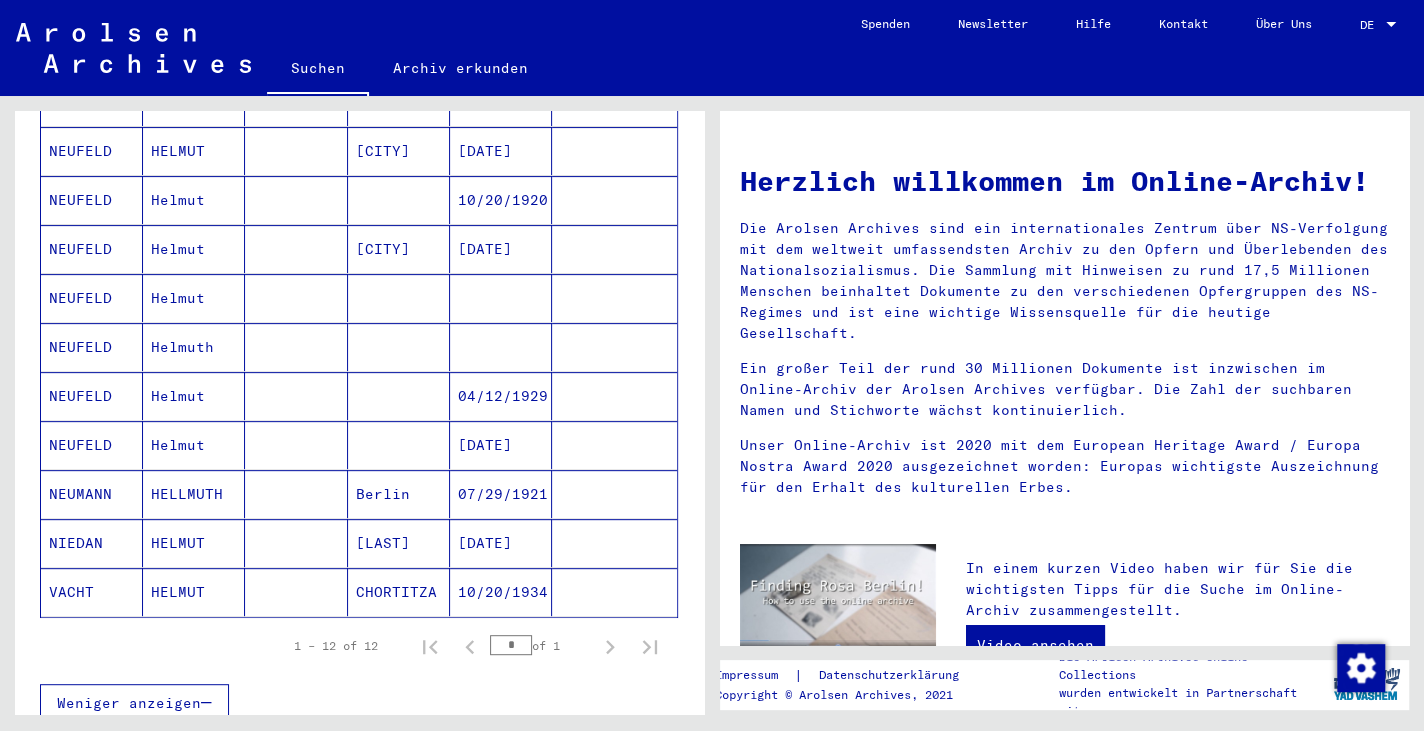 scroll, scrollTop: 400, scrollLeft: 0, axis: vertical 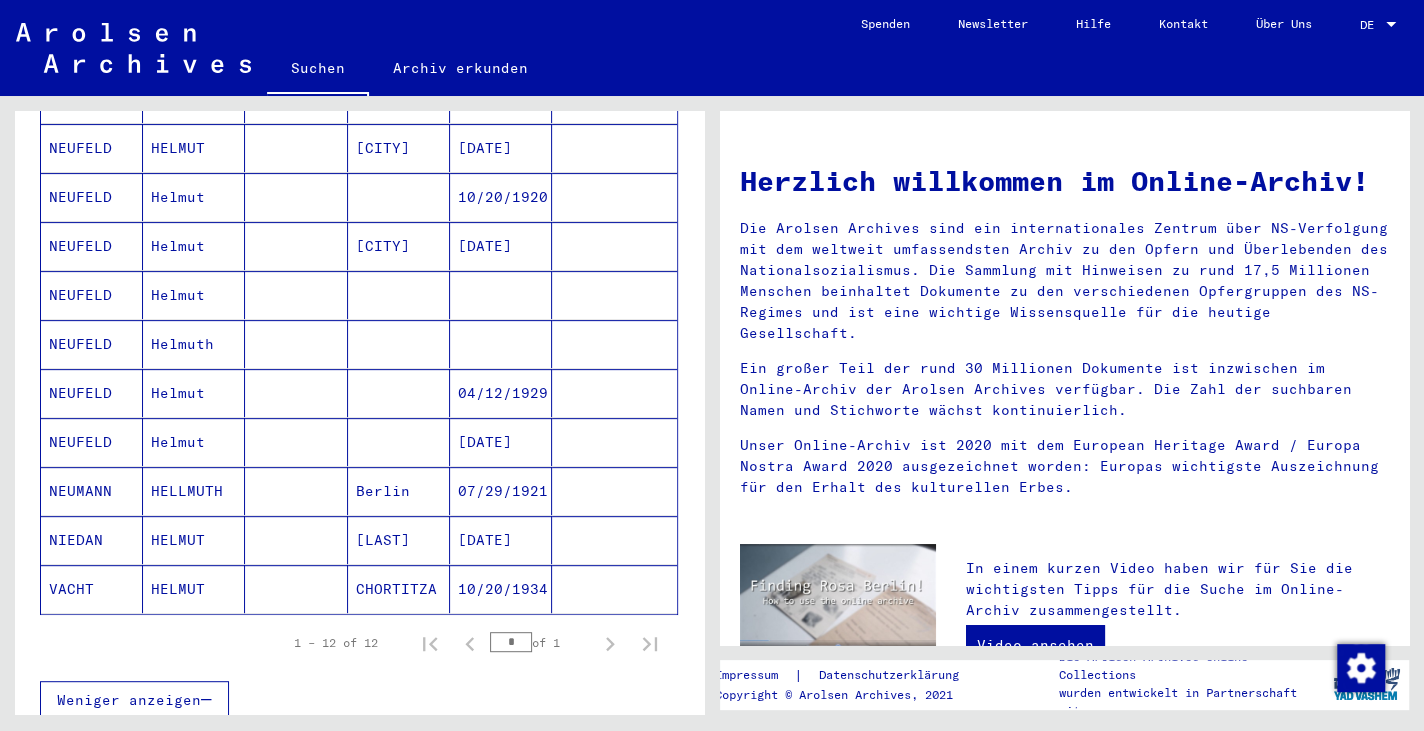 click on "NEUFELD" at bounding box center [92, 491] 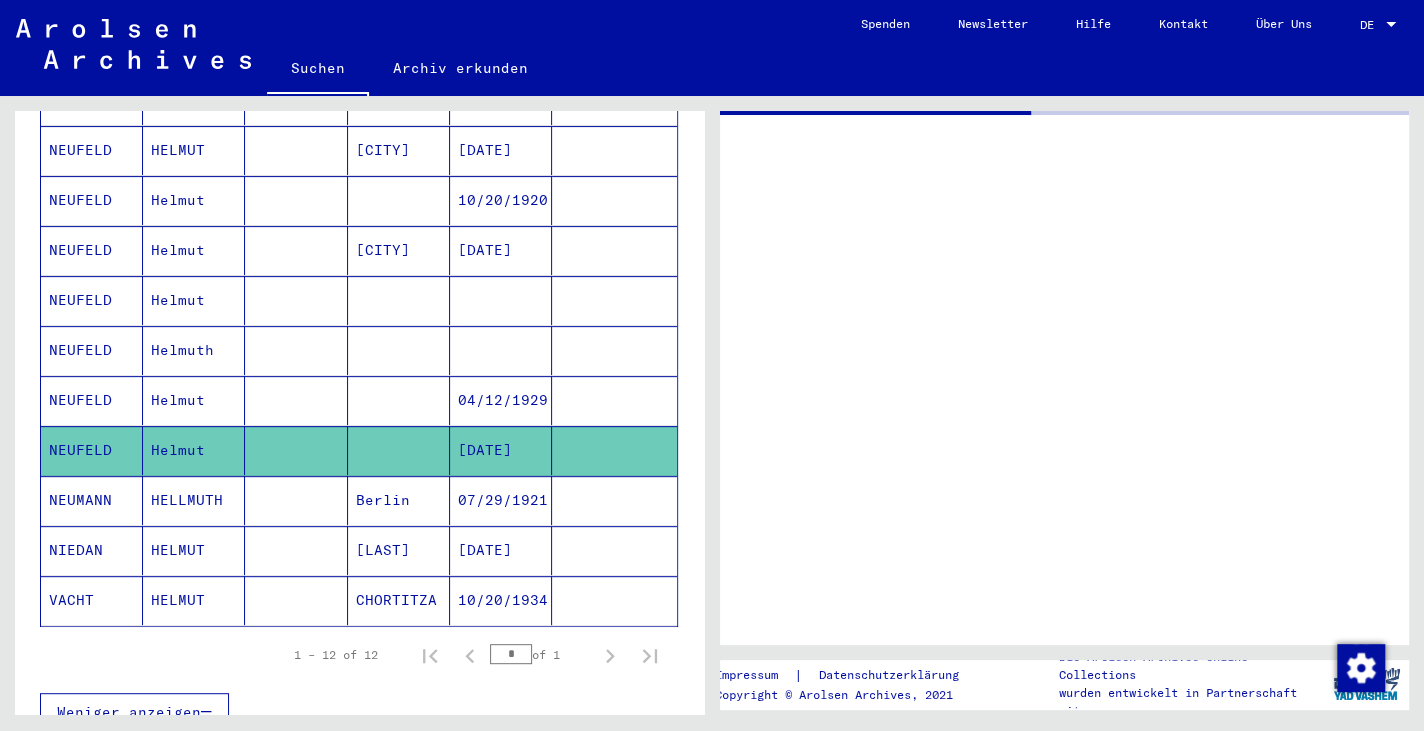 scroll, scrollTop: 401, scrollLeft: 0, axis: vertical 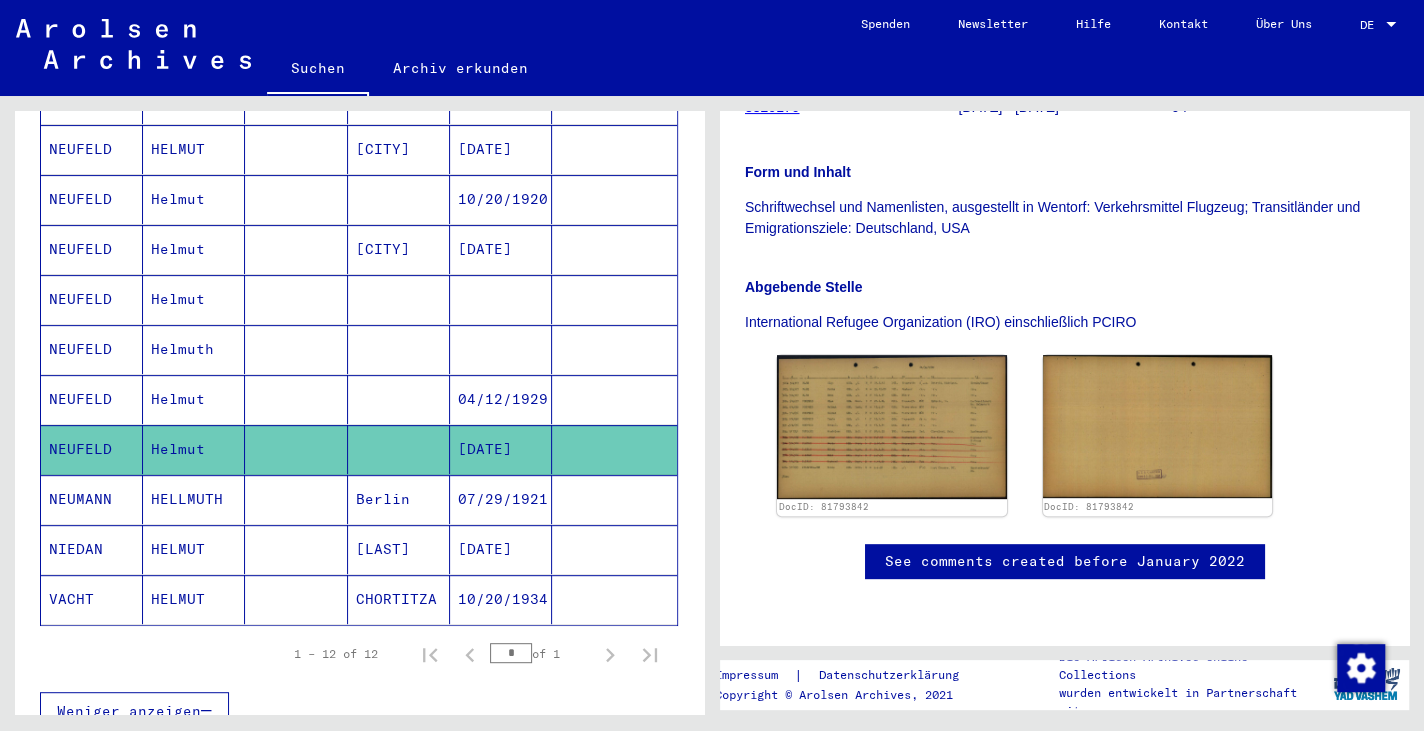 click on "NEUFELD" at bounding box center (92, 399) 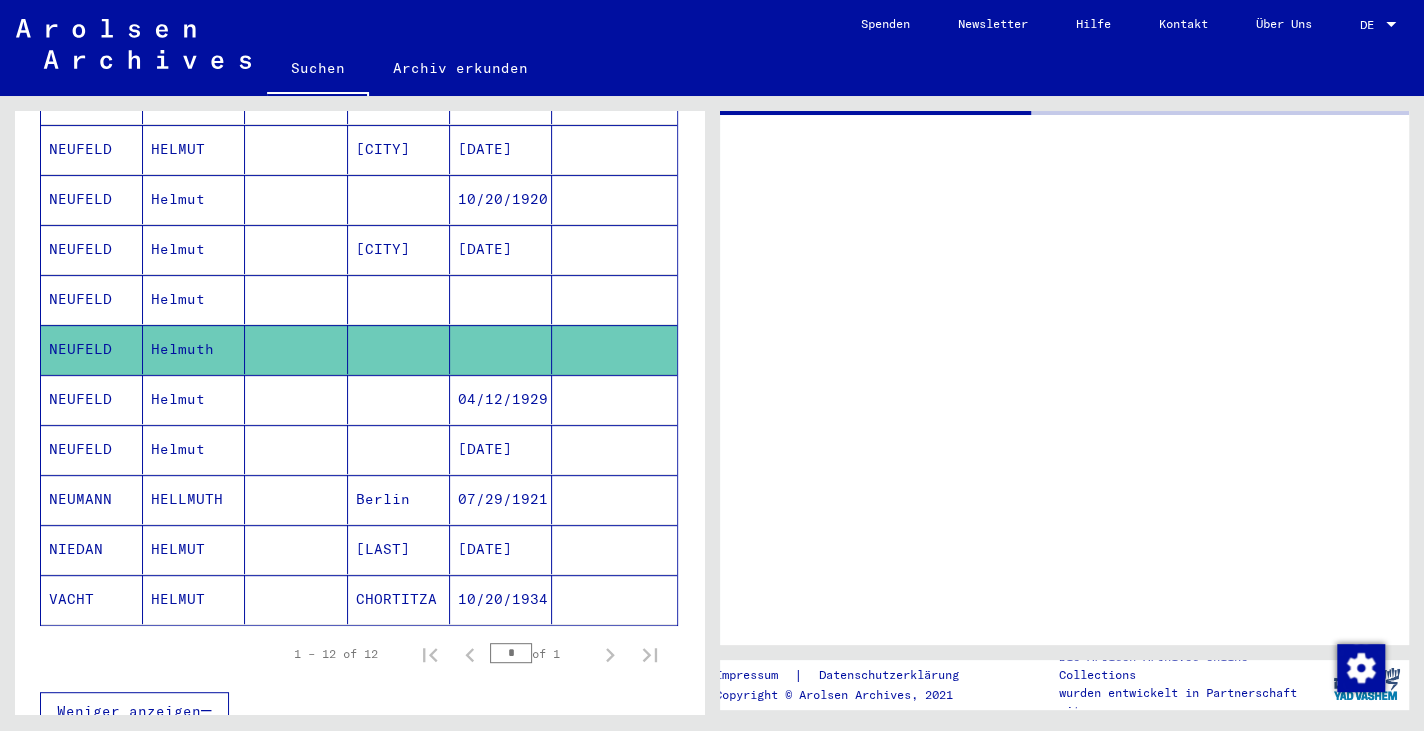 scroll, scrollTop: 0, scrollLeft: 0, axis: both 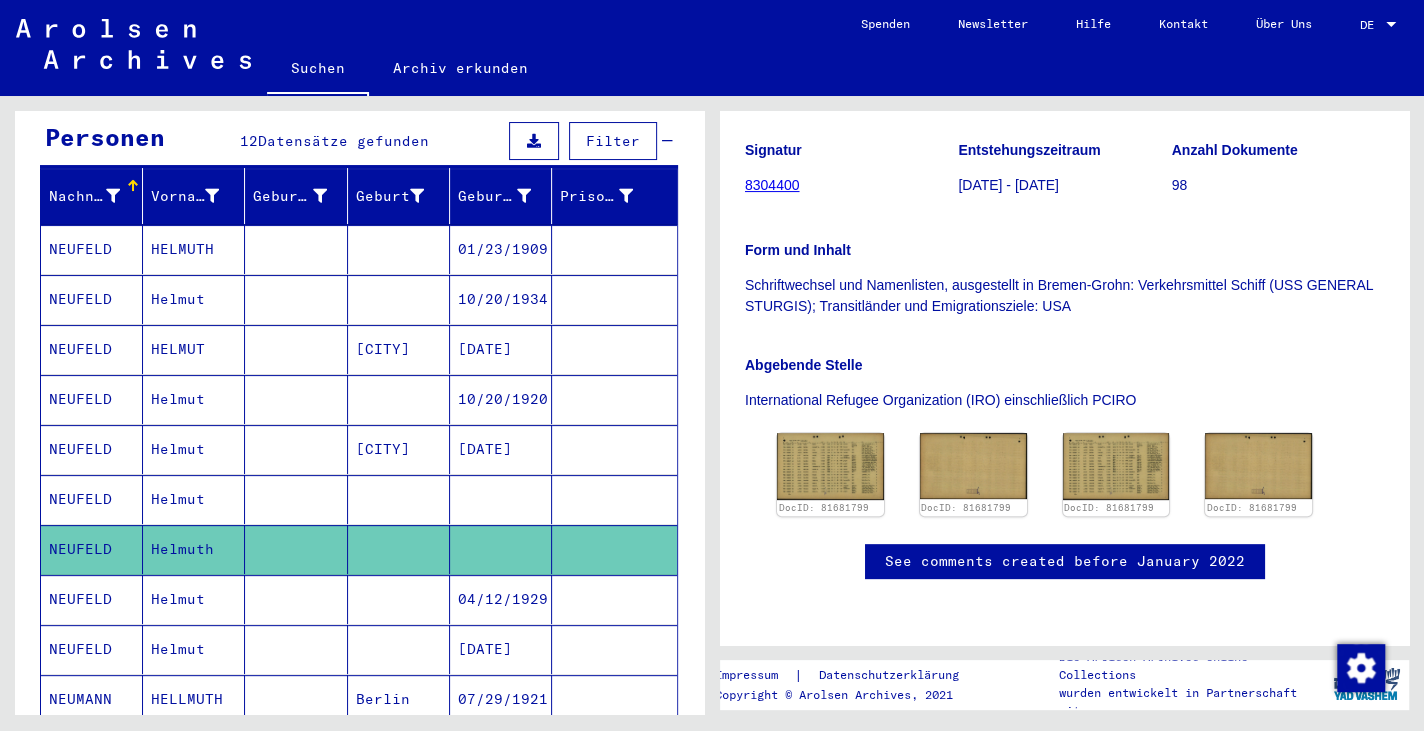 click at bounding box center [501, 549] 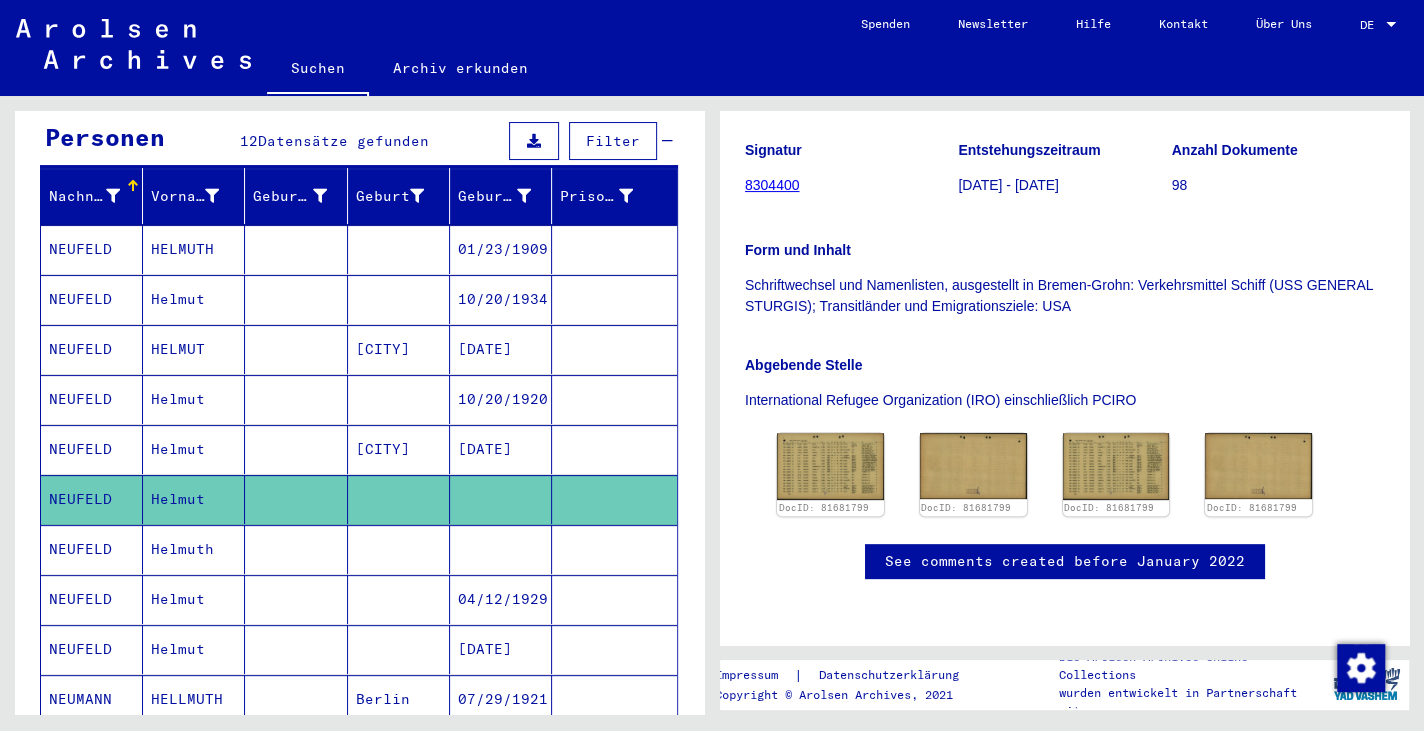 click on "NEUFELD" 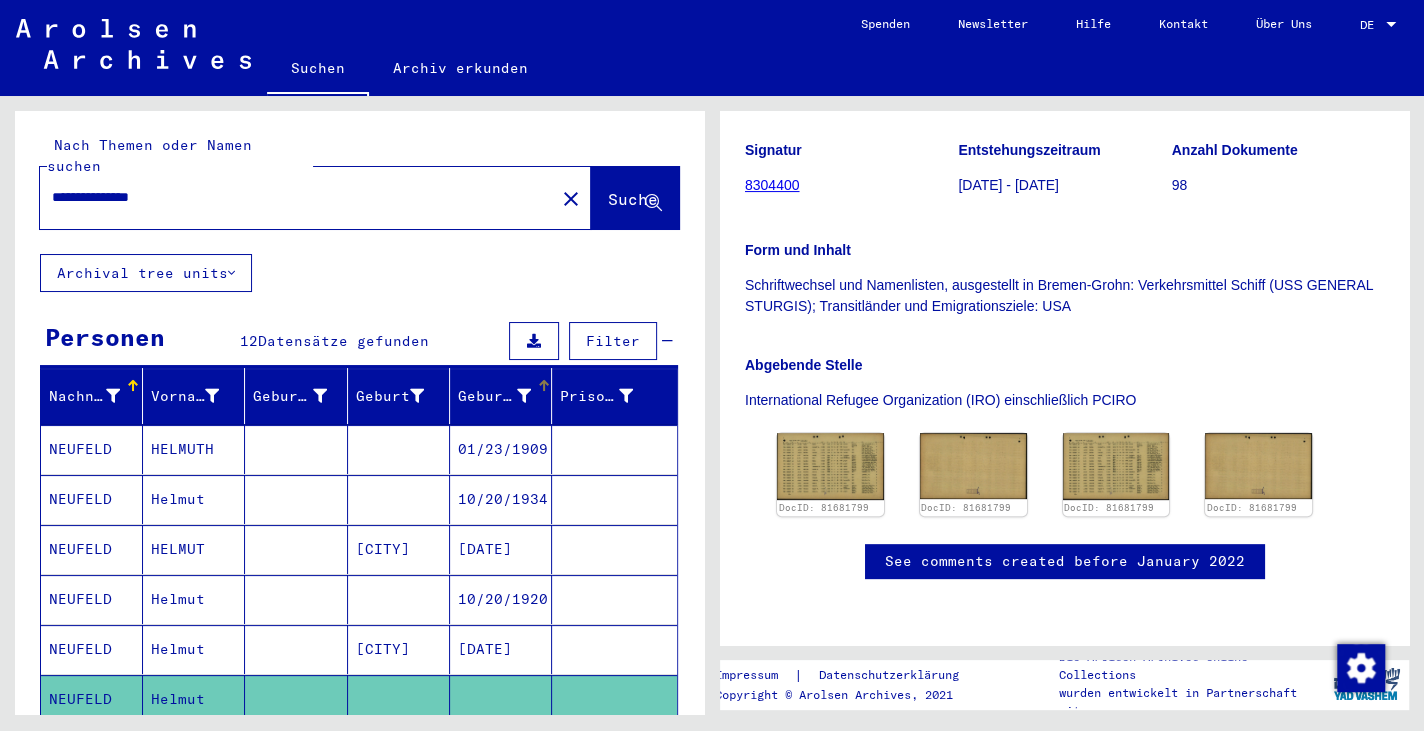 scroll, scrollTop: 0, scrollLeft: 0, axis: both 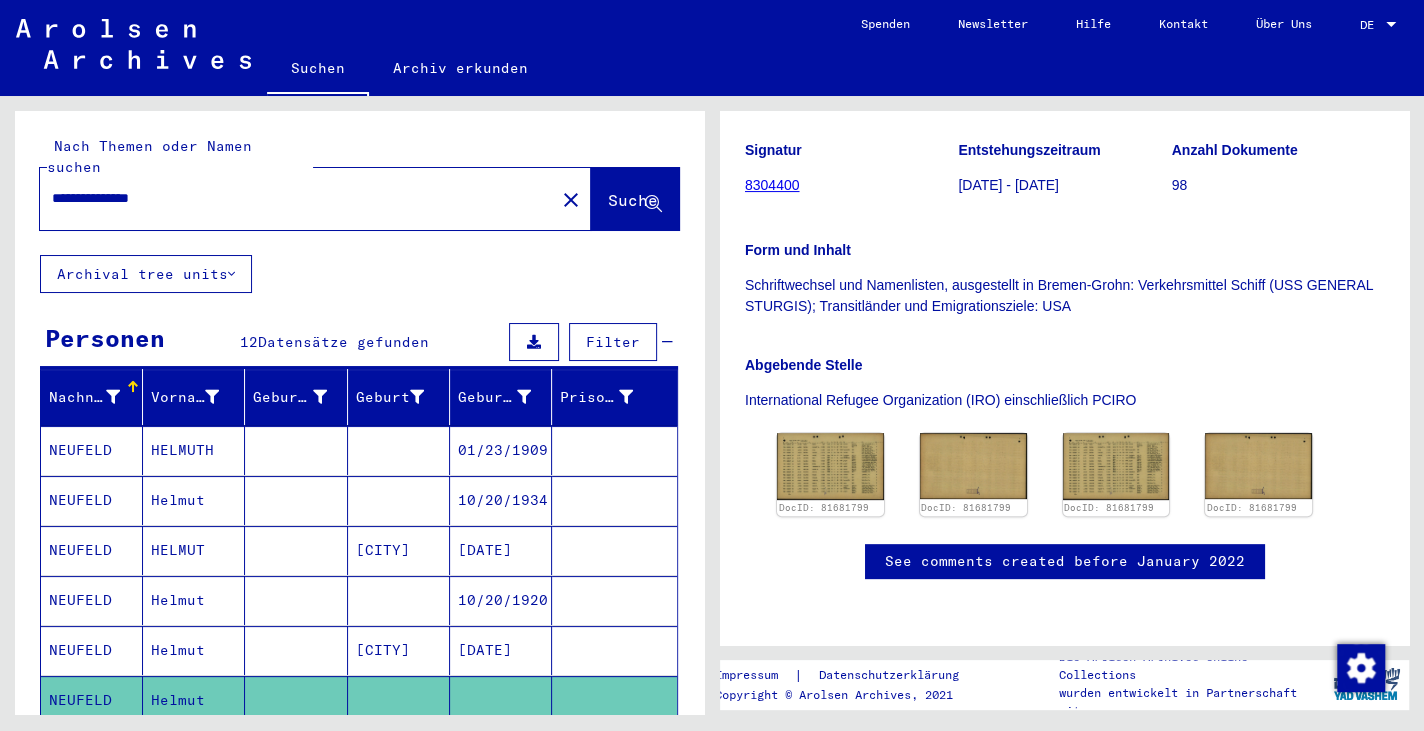 drag, startPoint x: 110, startPoint y: 173, endPoint x: 20, endPoint y: 173, distance: 90 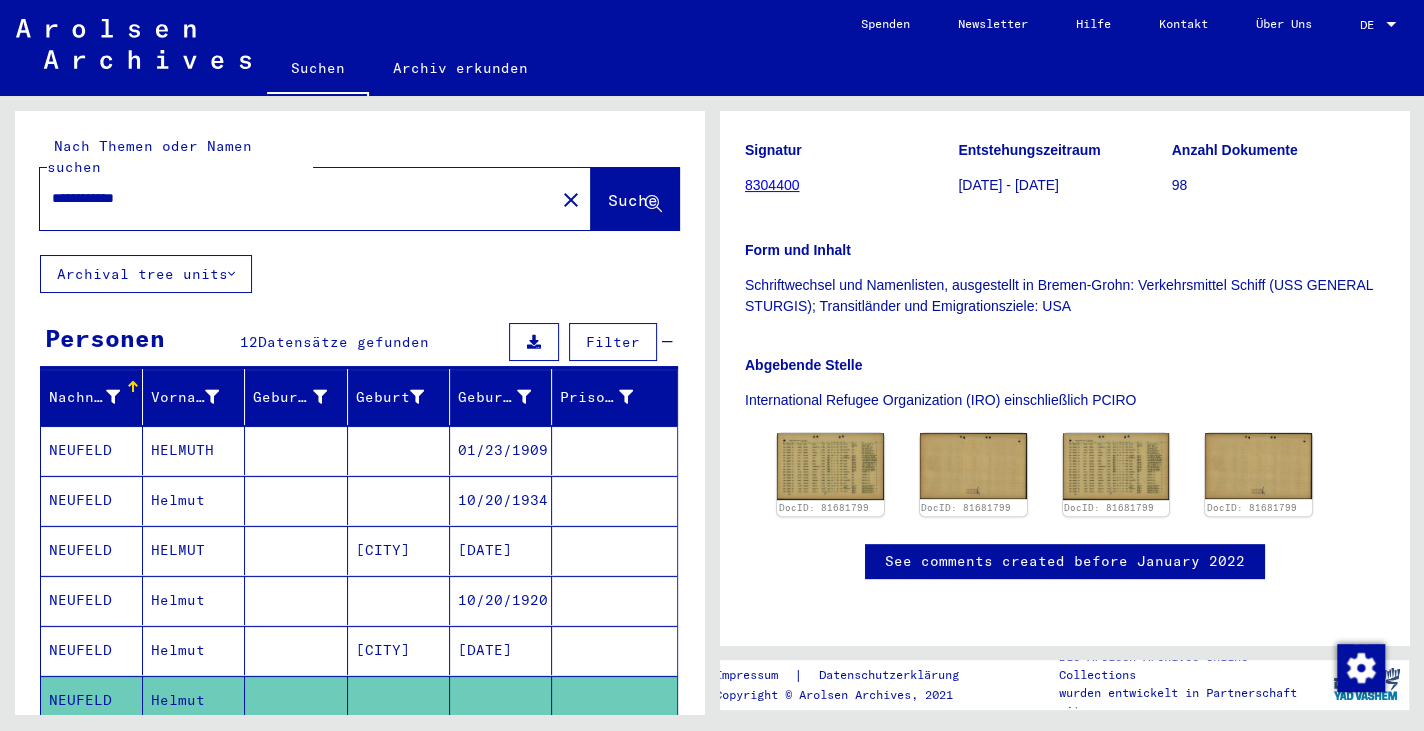 type on "**********" 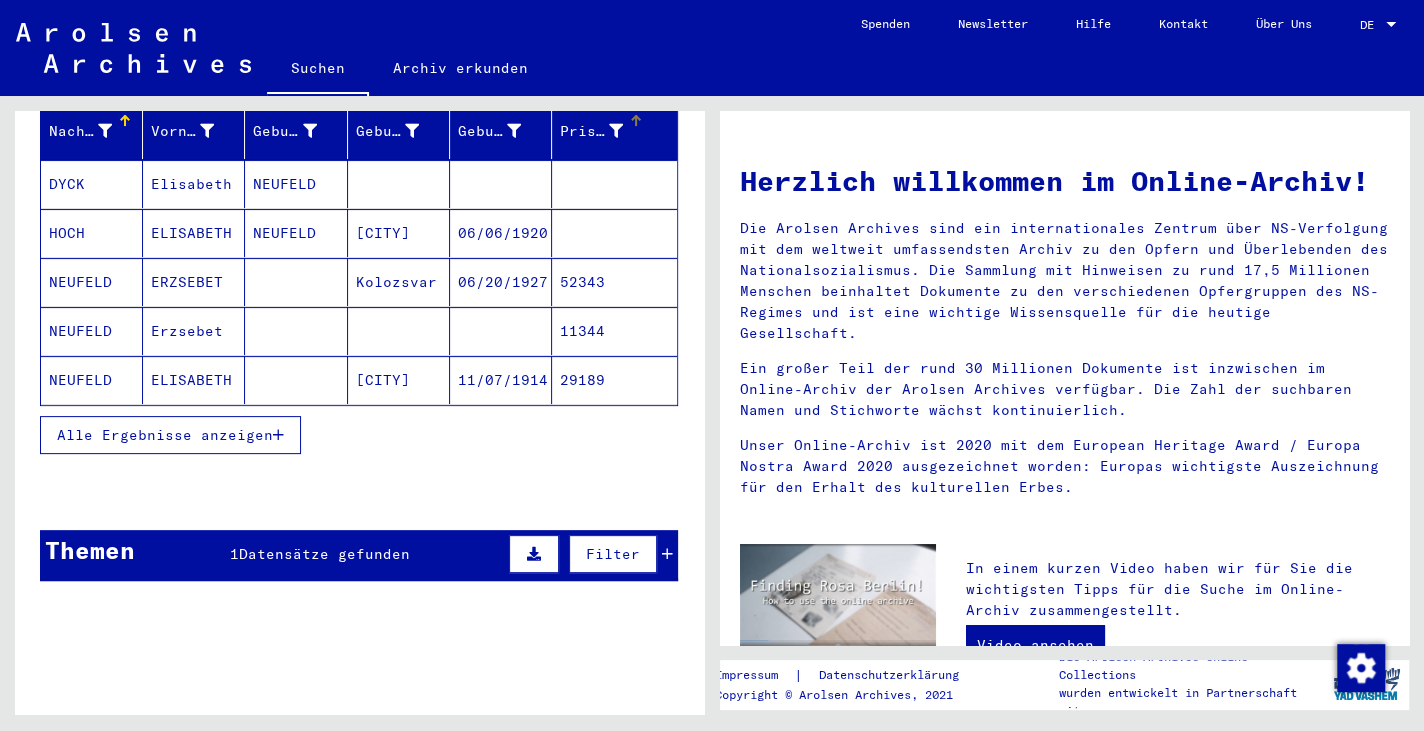 scroll, scrollTop: 278, scrollLeft: 0, axis: vertical 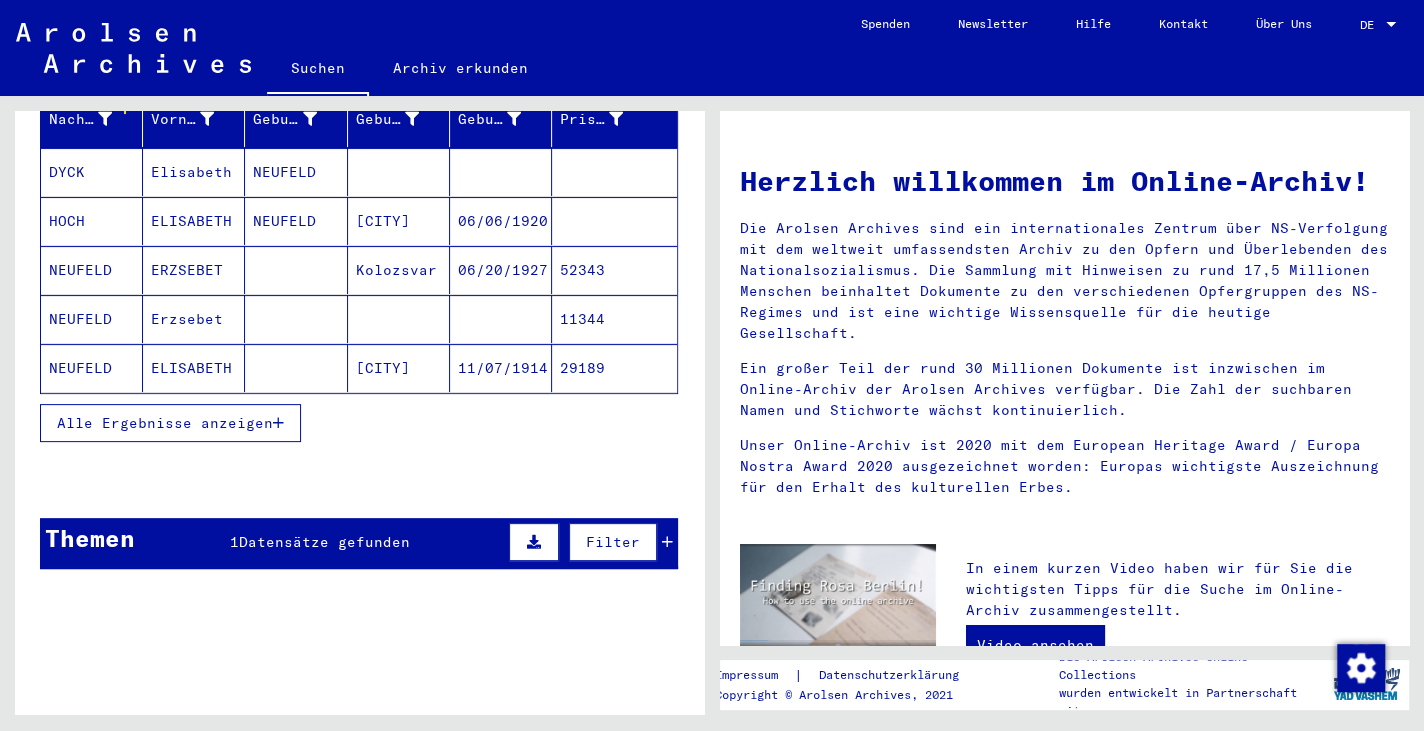 click on "NEUFELD" at bounding box center [92, 368] 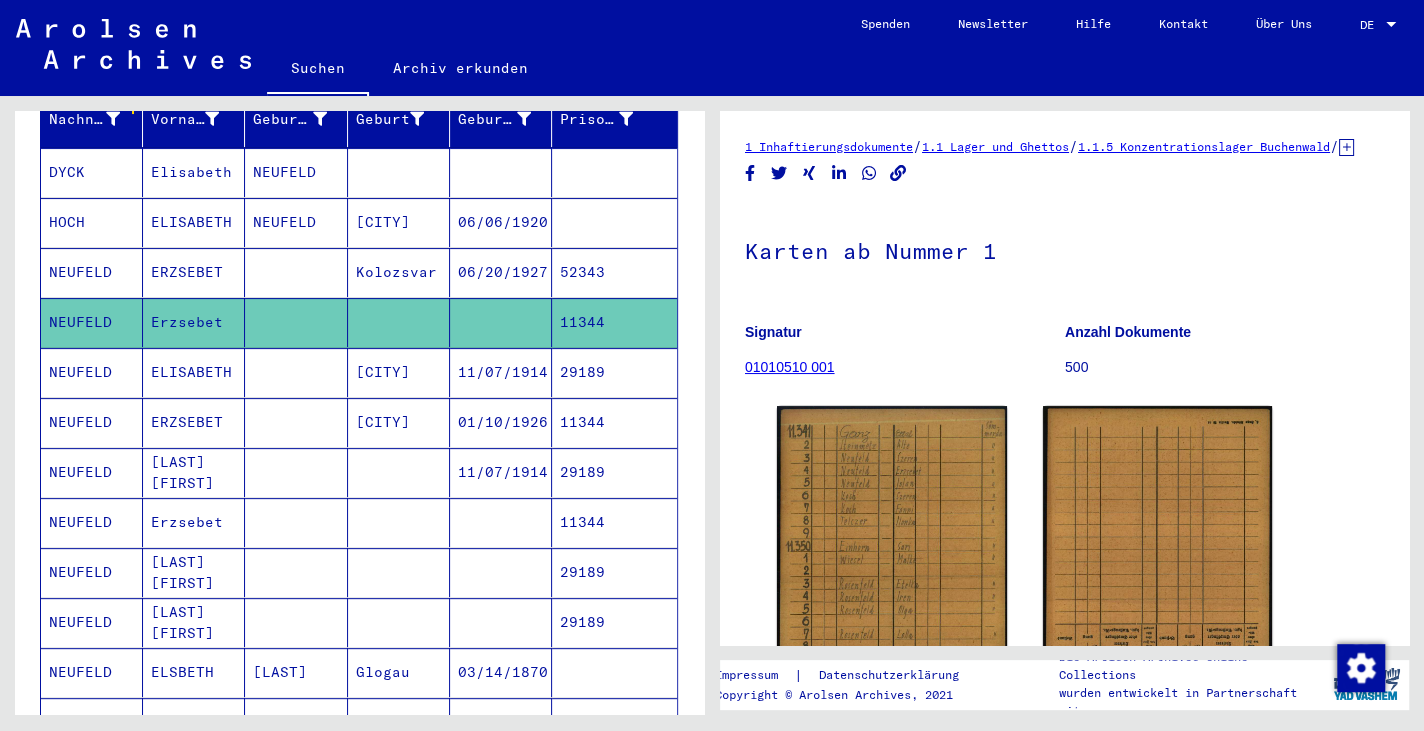scroll, scrollTop: 0, scrollLeft: 0, axis: both 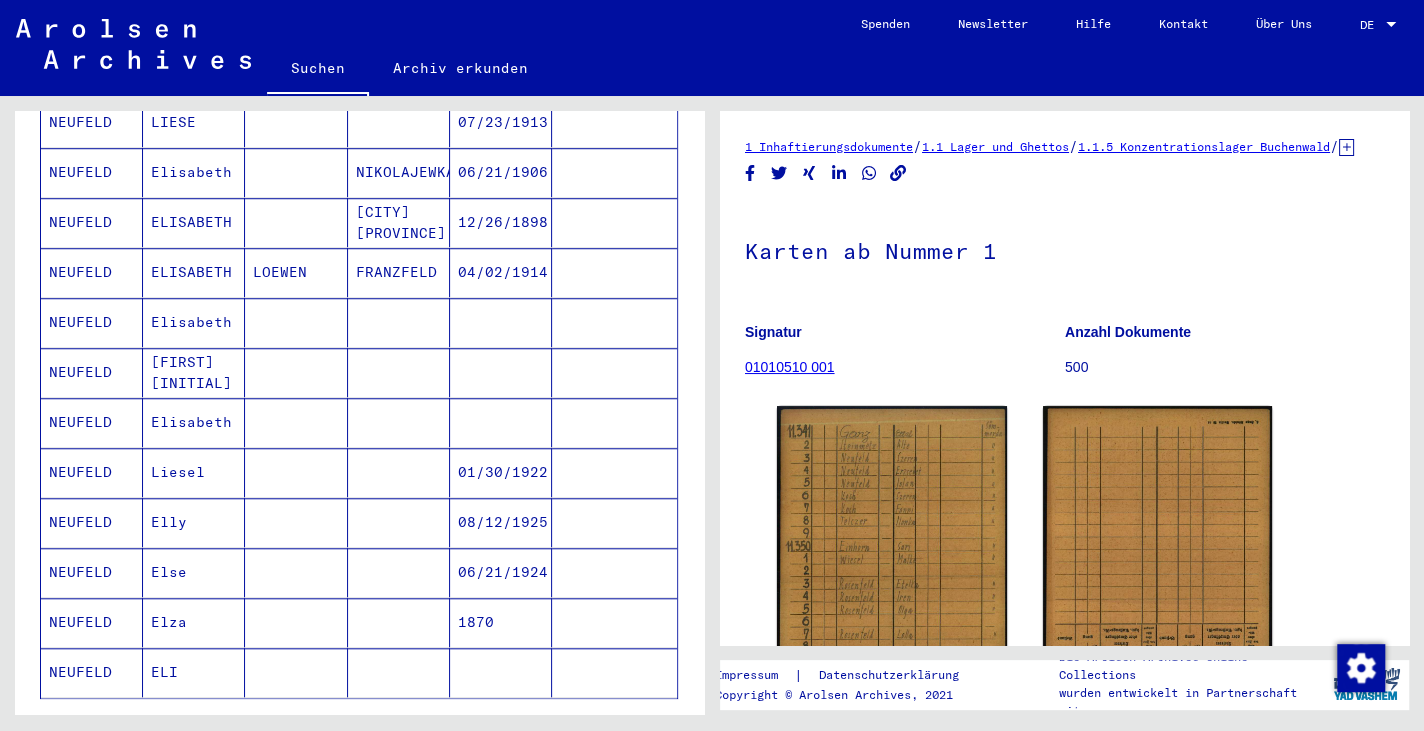 click on "NEUFELD" at bounding box center (92, 422) 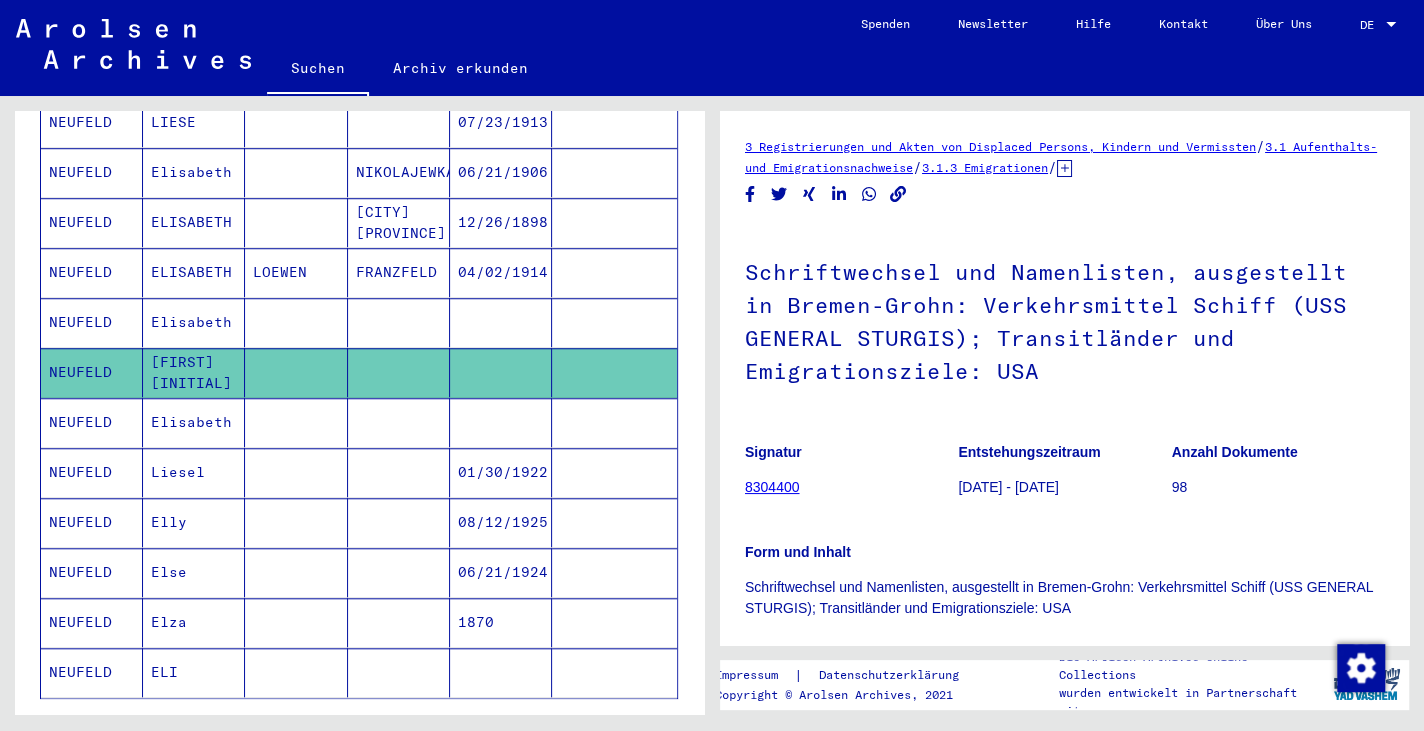 scroll, scrollTop: 0, scrollLeft: 0, axis: both 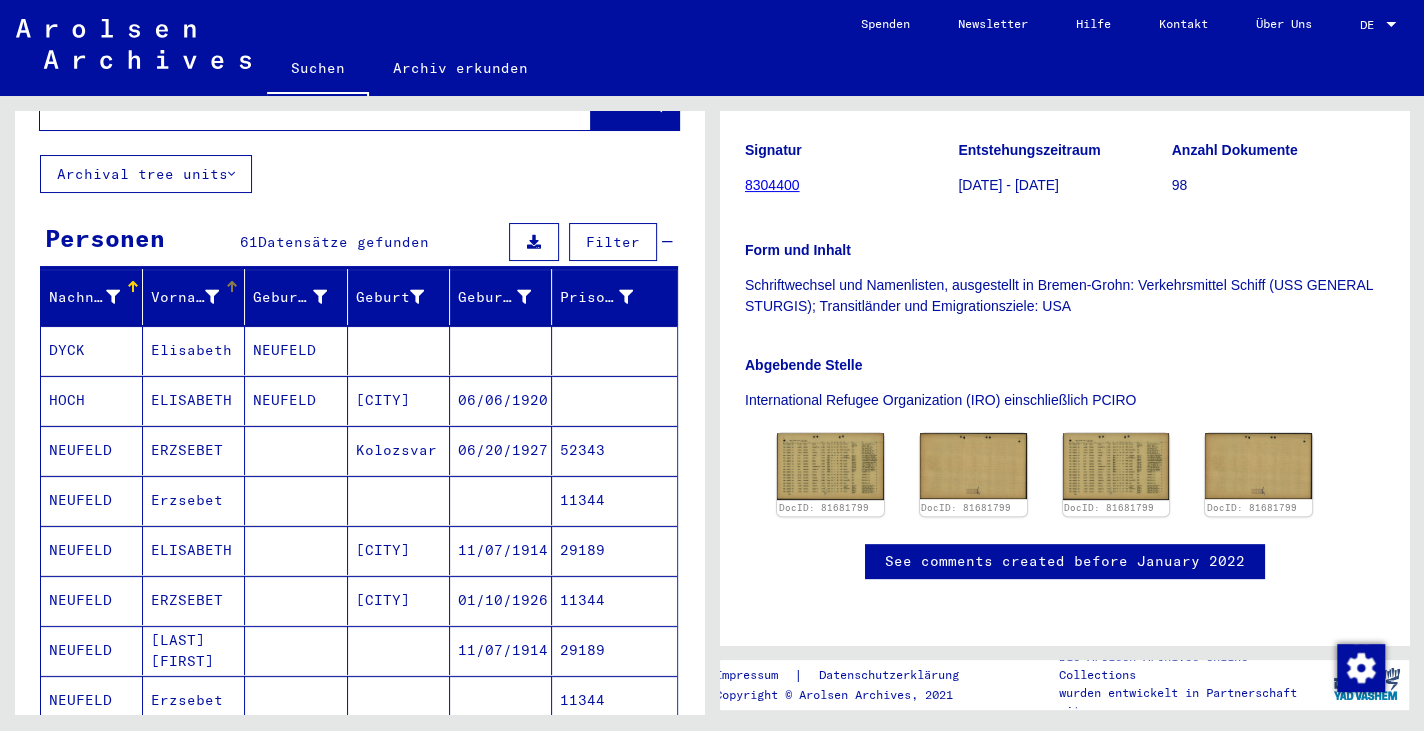 click on "Vorname" at bounding box center (197, 297) 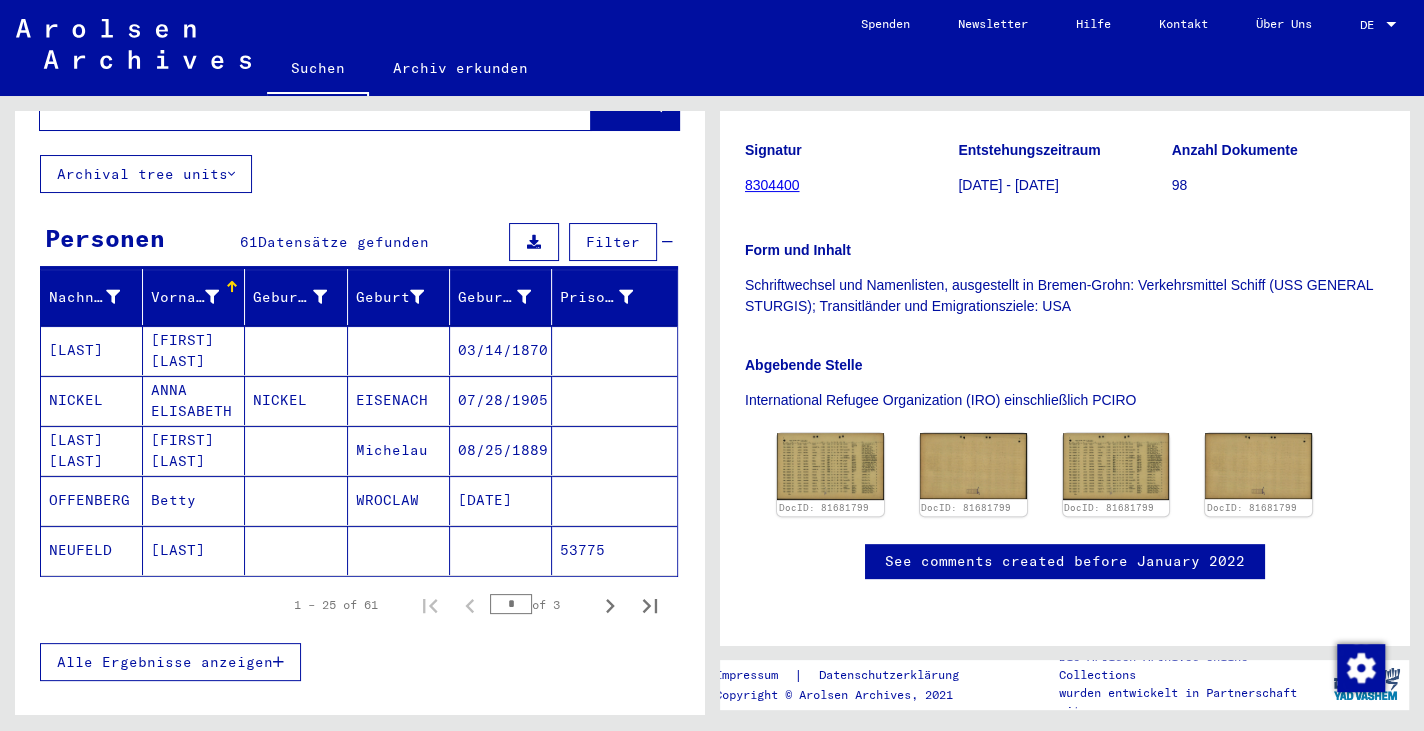 click at bounding box center [230, 284] 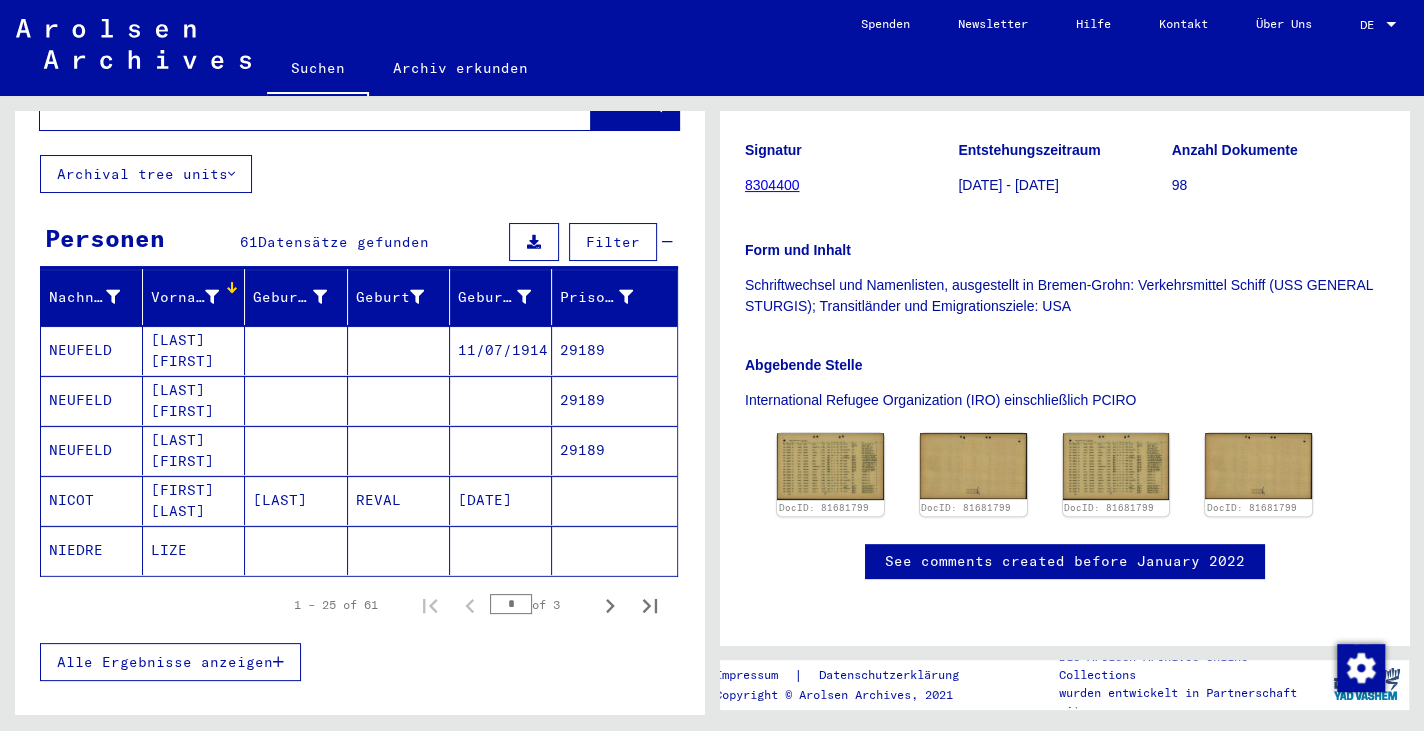 click at bounding box center (278, 662) 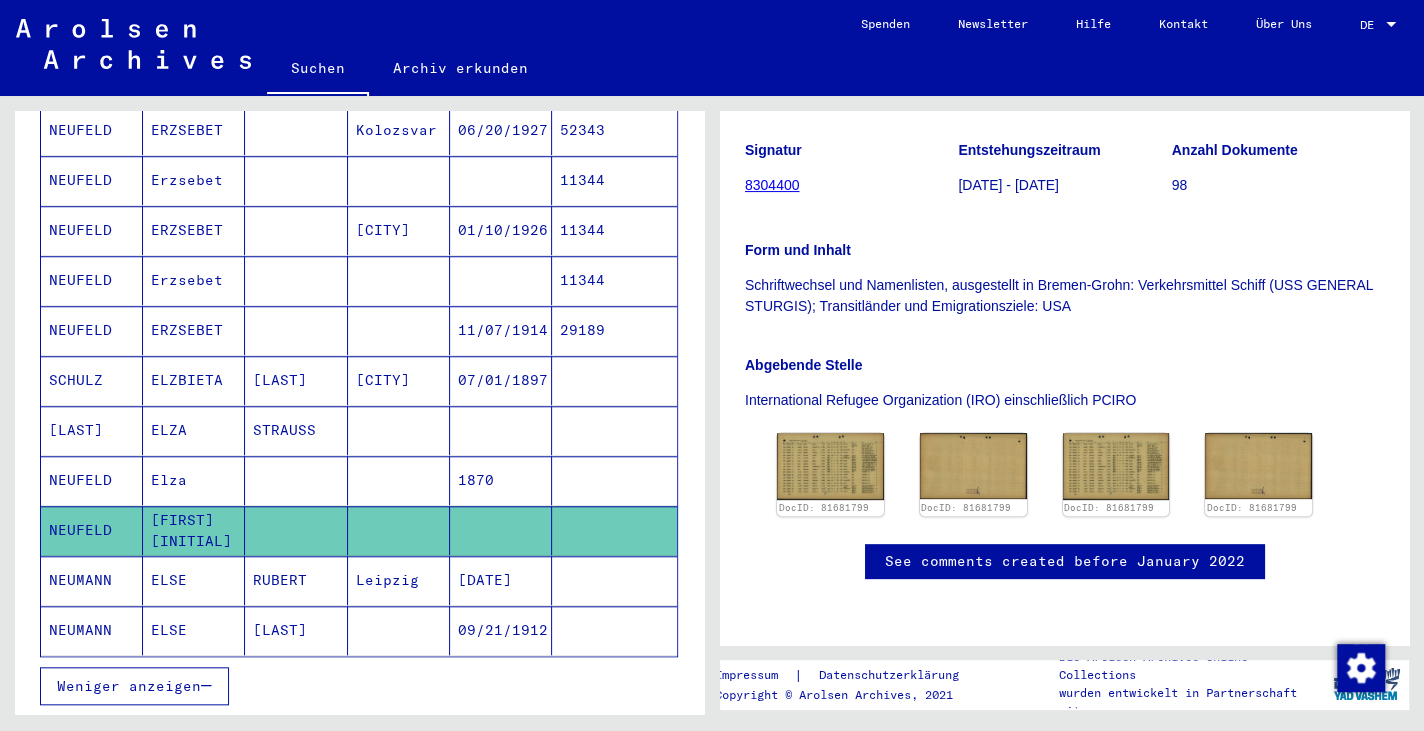scroll, scrollTop: 1271, scrollLeft: 0, axis: vertical 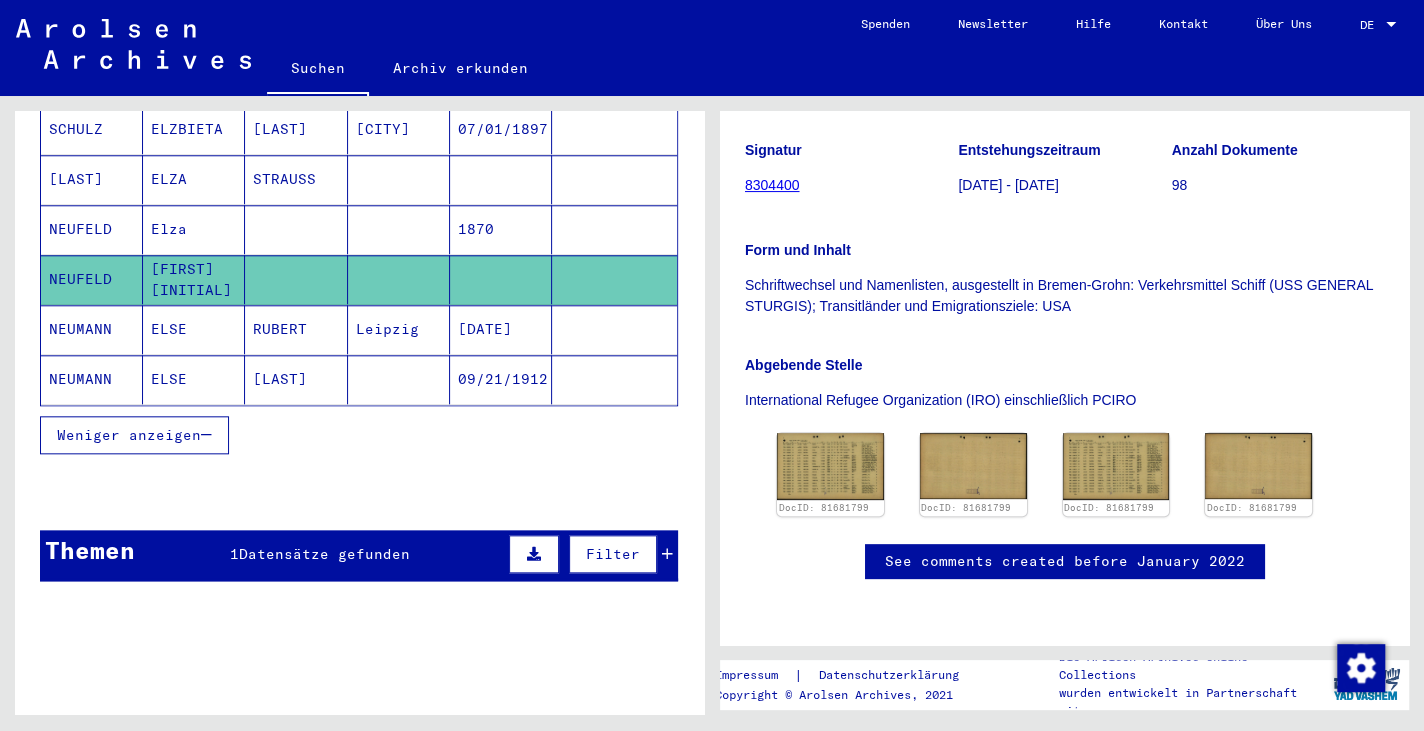 click on "Weniger anzeigen" at bounding box center [129, 435] 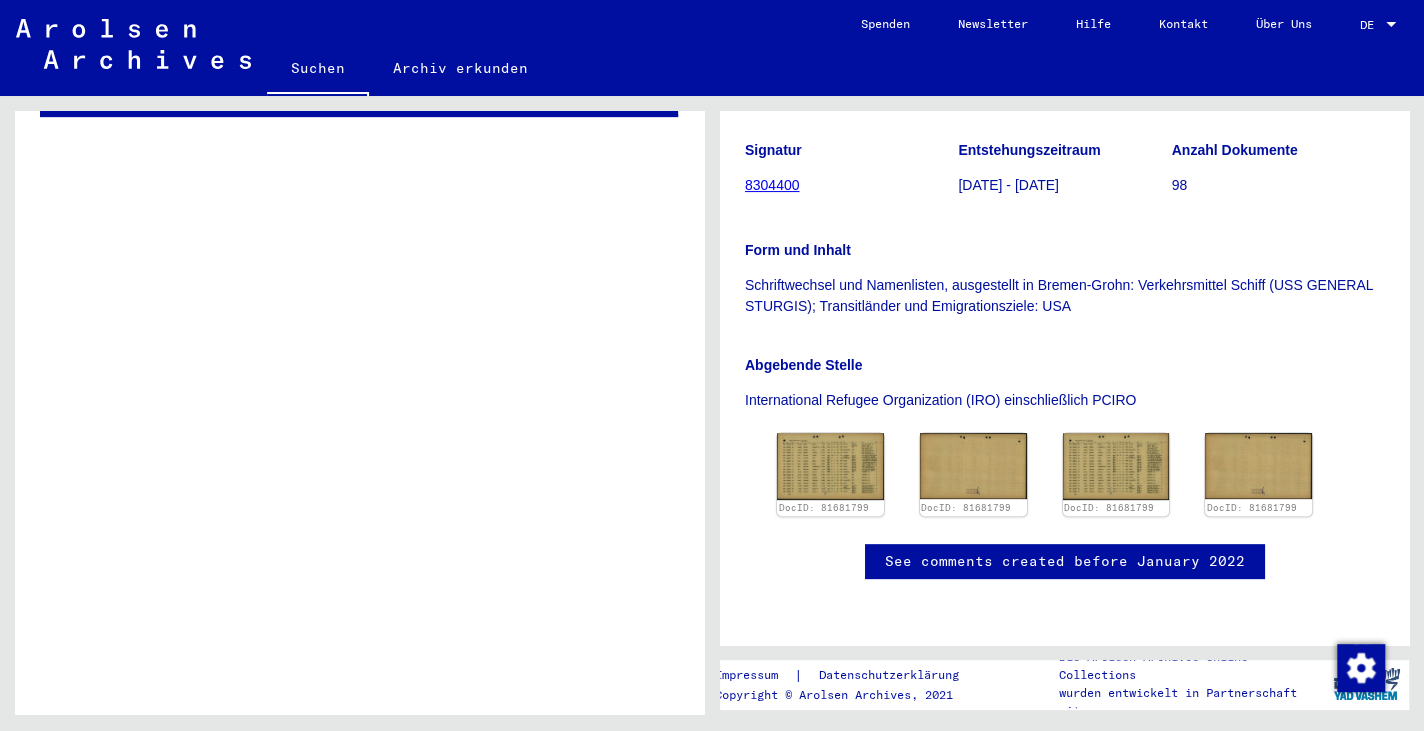 scroll, scrollTop: 0, scrollLeft: 0, axis: both 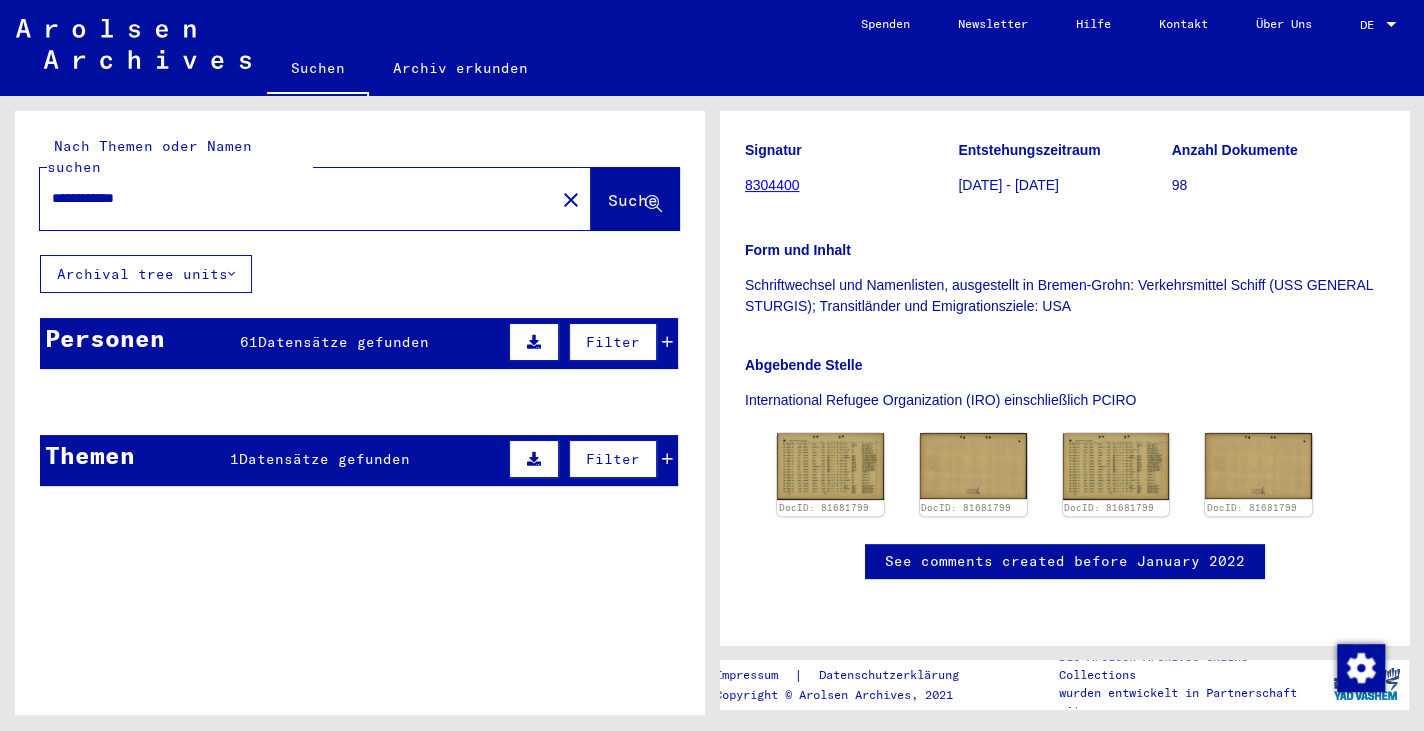 click on "**********" 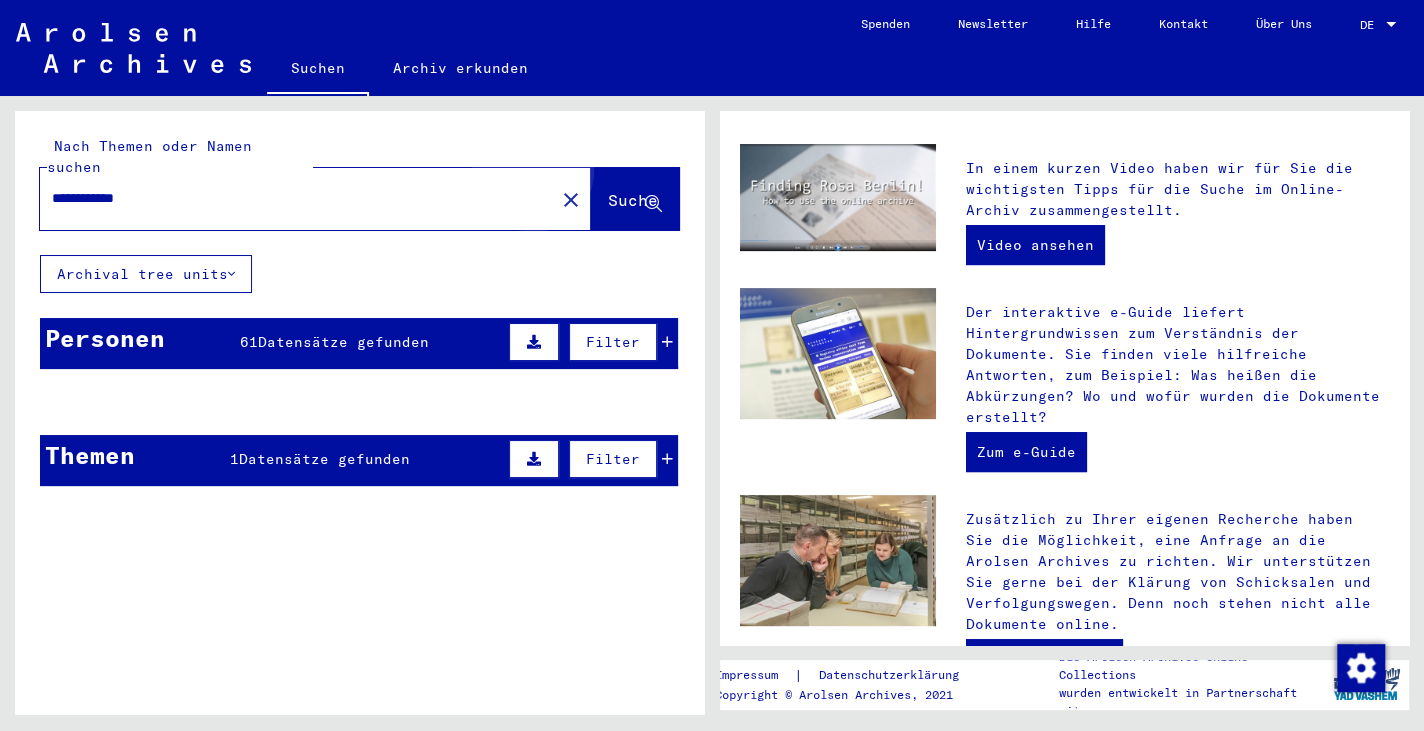 scroll, scrollTop: 0, scrollLeft: 0, axis: both 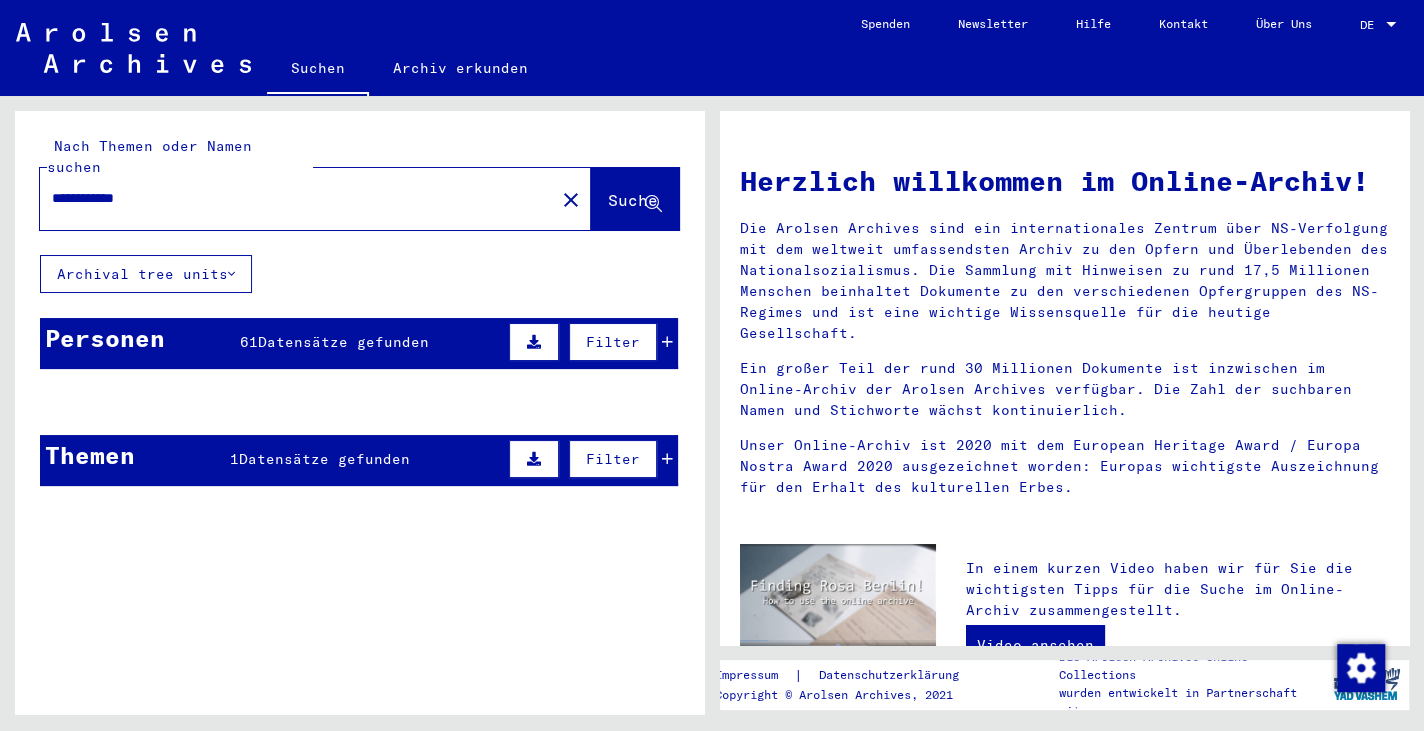 click on "Datensätze gefunden" at bounding box center [343, 342] 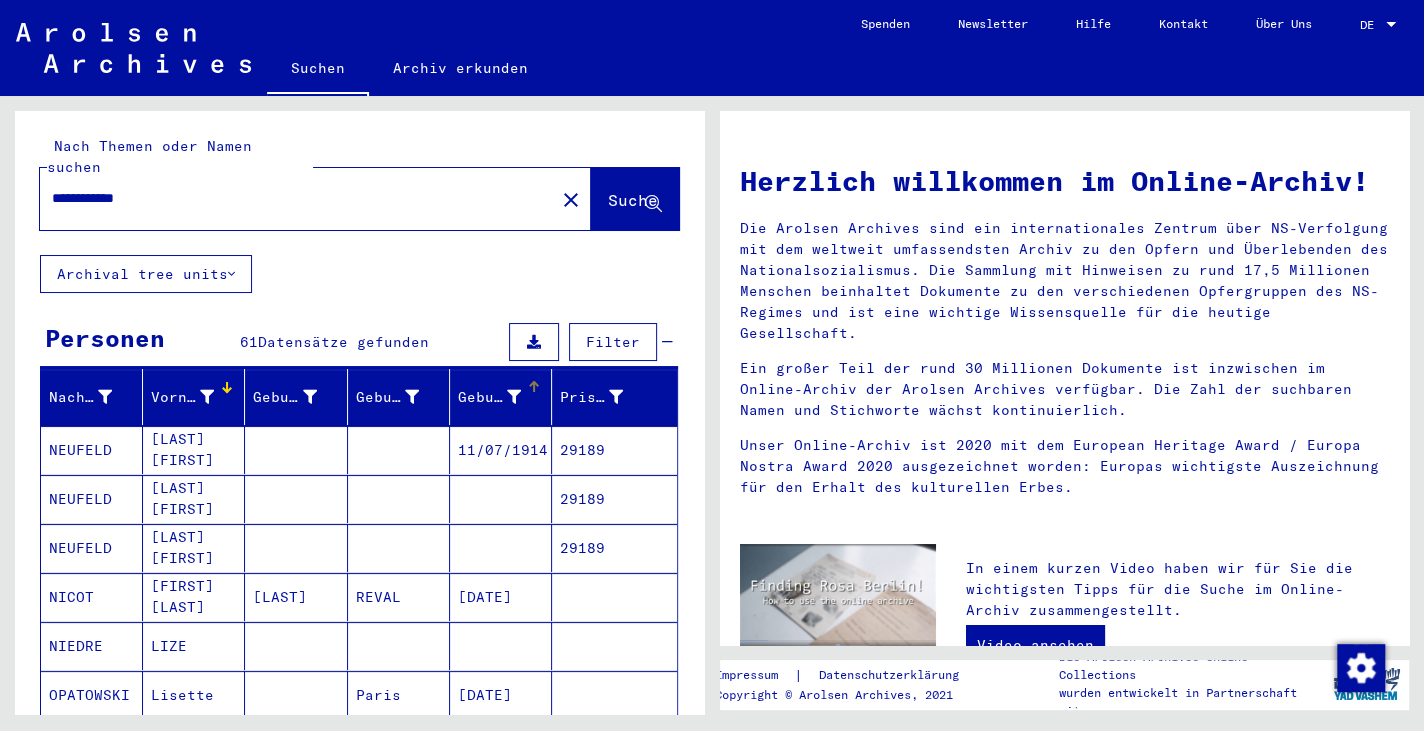 click at bounding box center (514, 397) 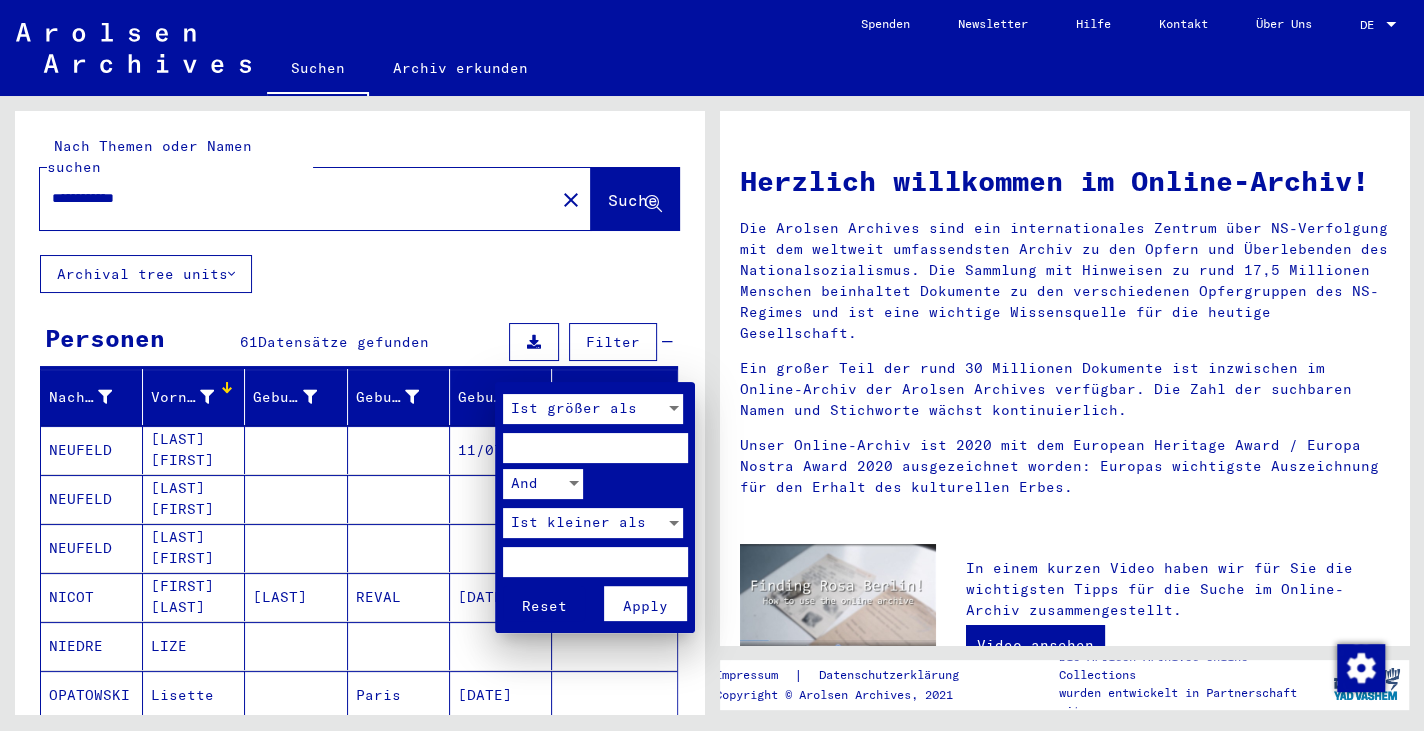 click at bounding box center (712, 365) 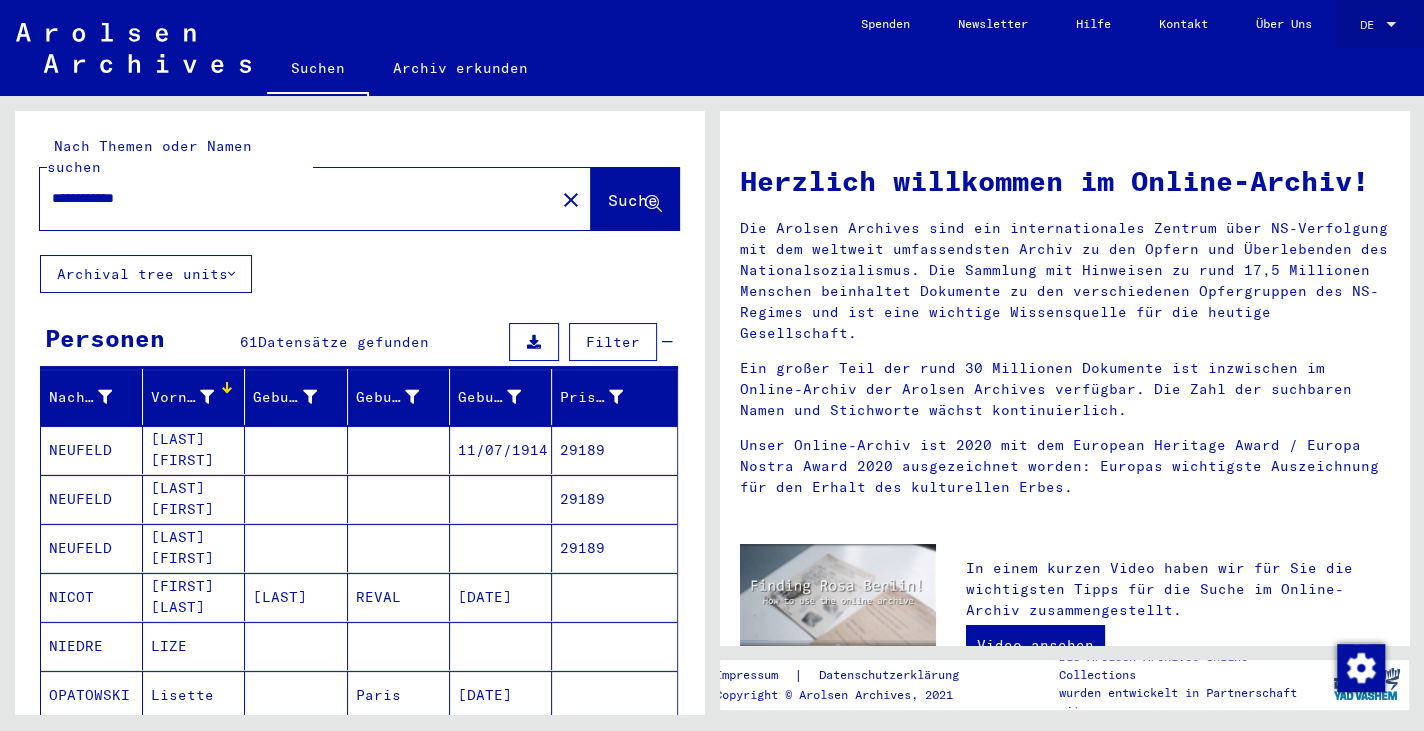 click on "DE" at bounding box center (1371, 25) 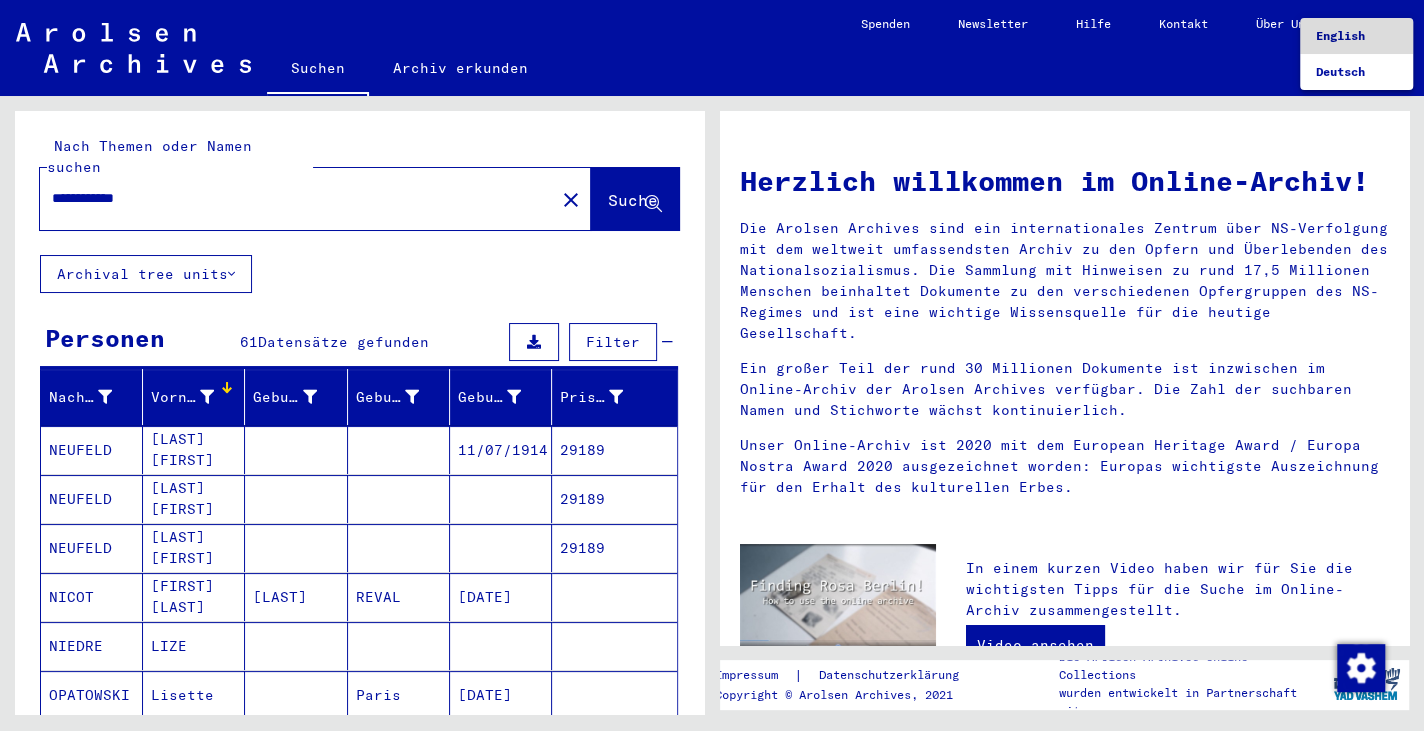 click on "English" at bounding box center [1340, 35] 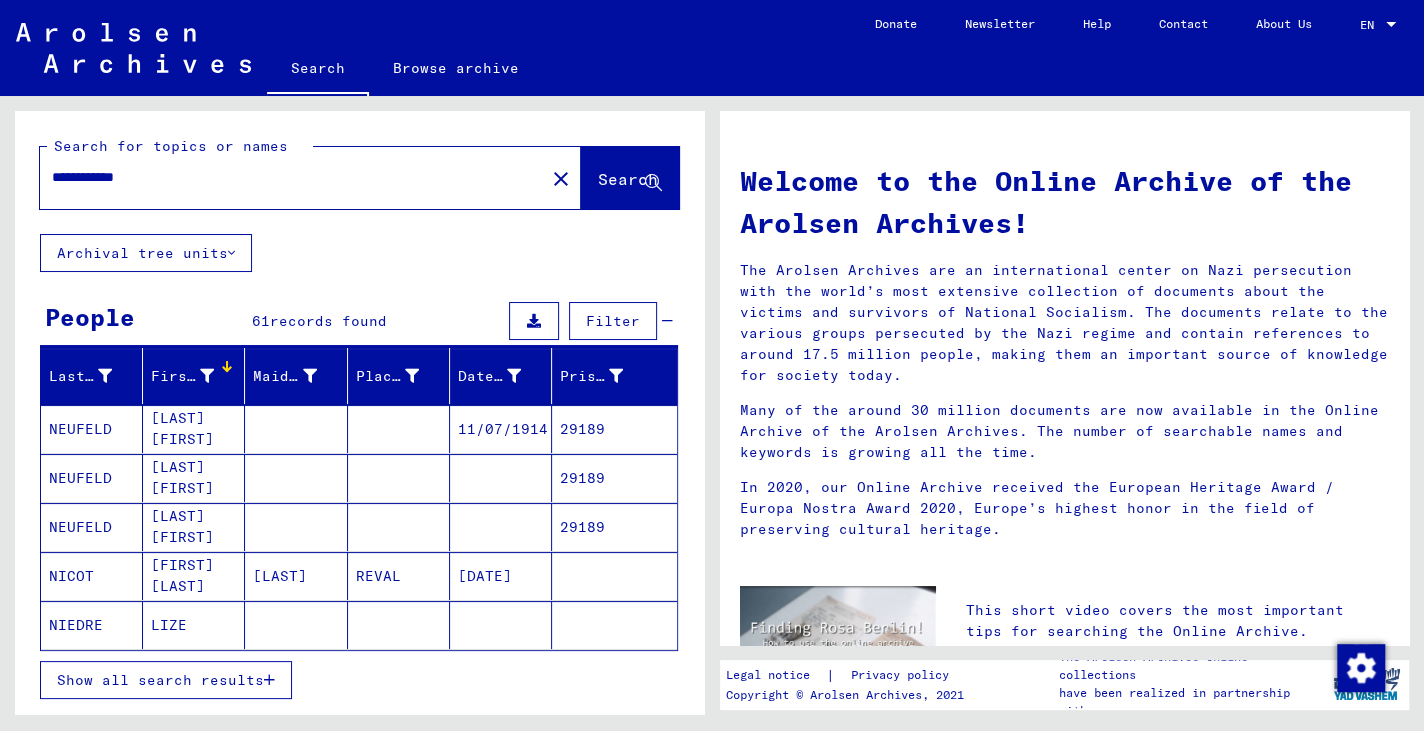 click on "Show all search results" at bounding box center (160, 680) 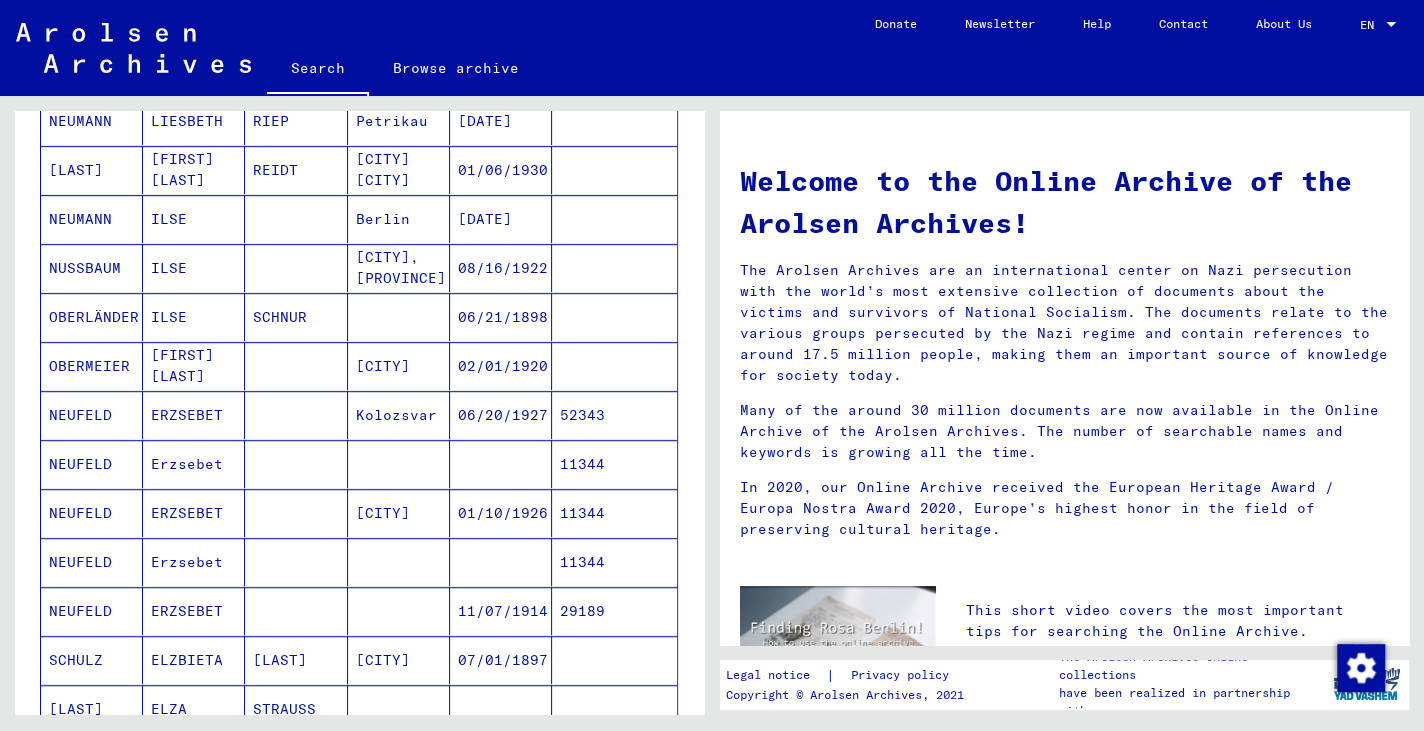 scroll, scrollTop: 100, scrollLeft: 0, axis: vertical 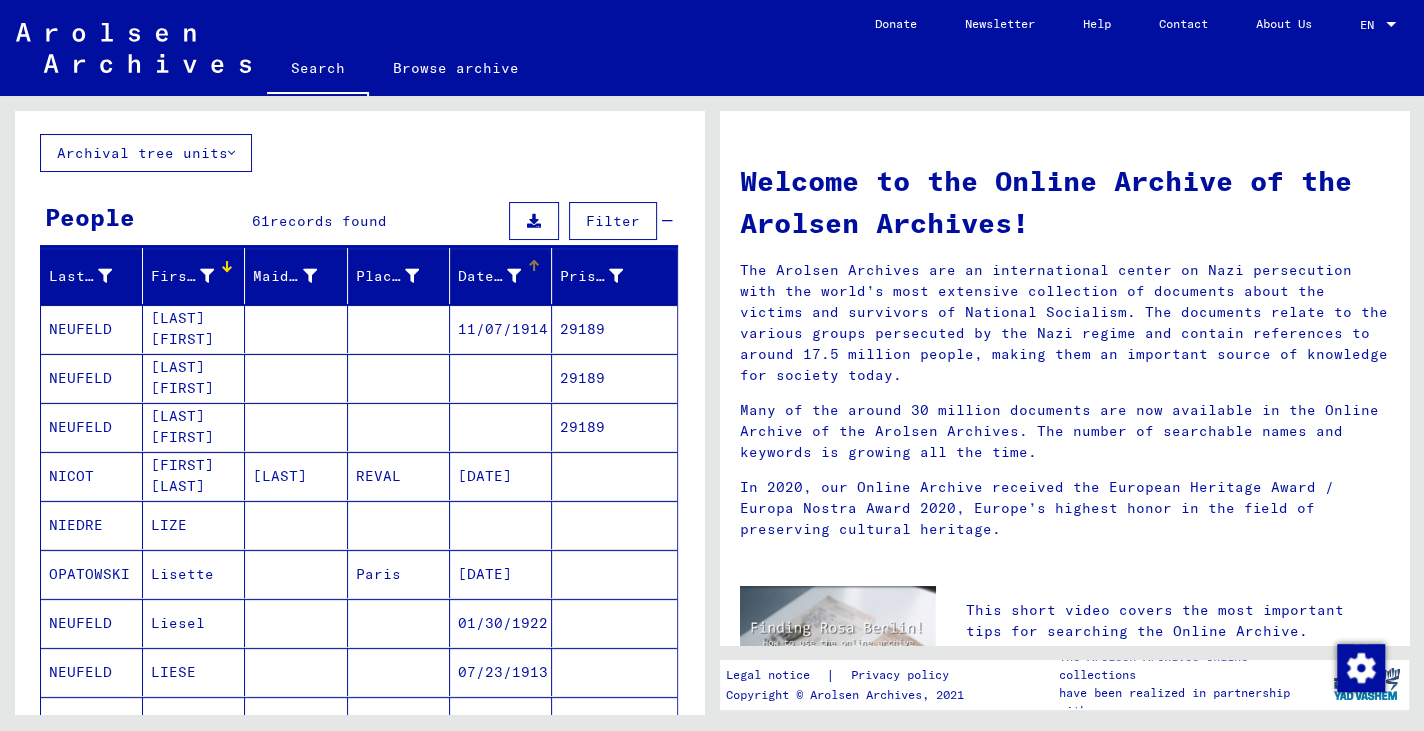 click at bounding box center (514, 276) 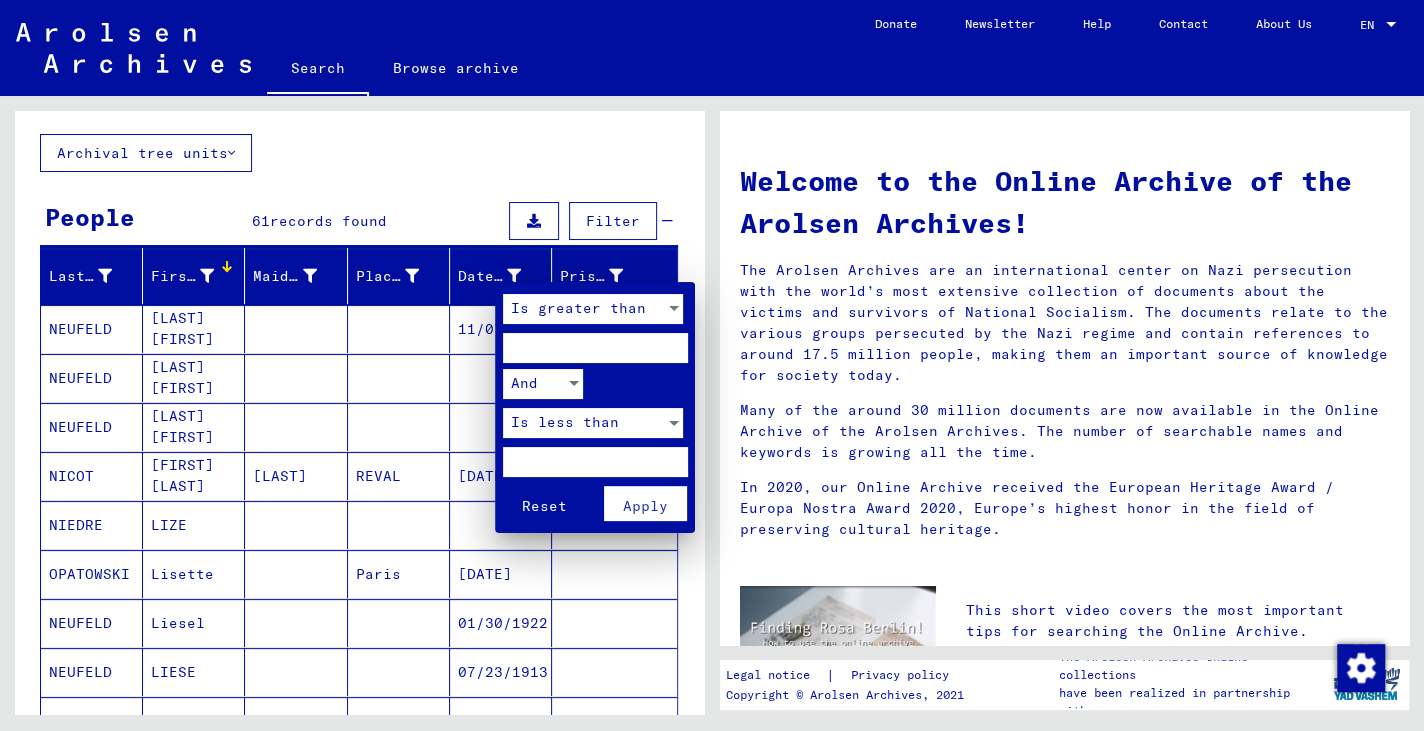 click at bounding box center (595, 348) 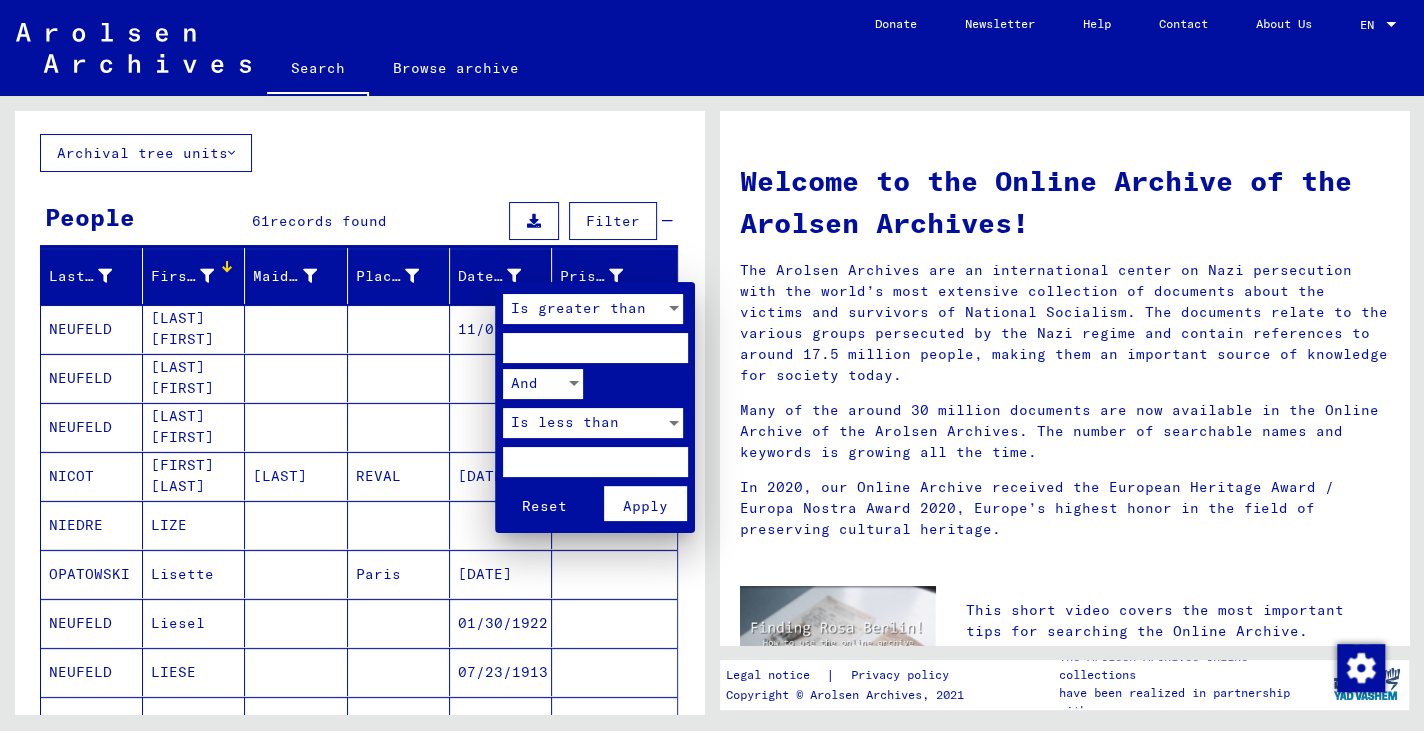 type on "****" 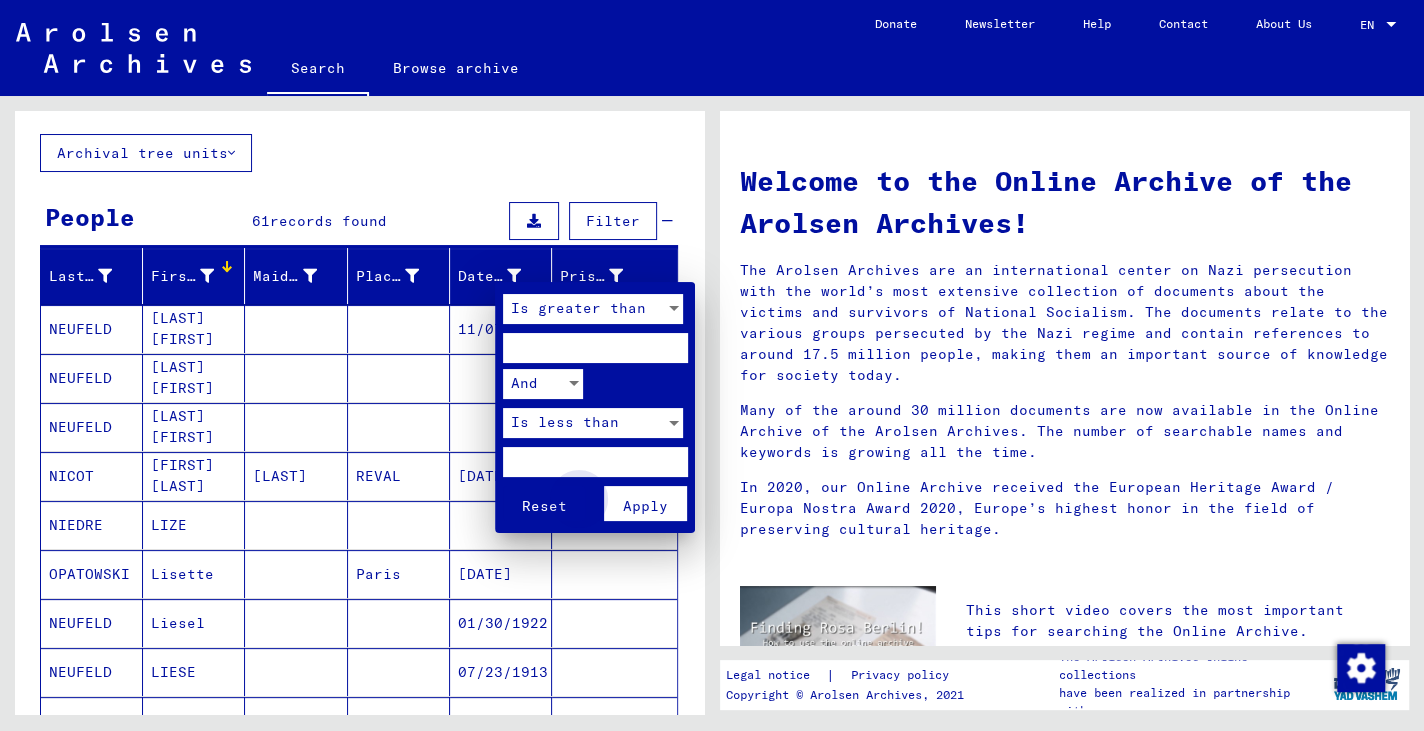 click on "Apply" at bounding box center (645, 506) 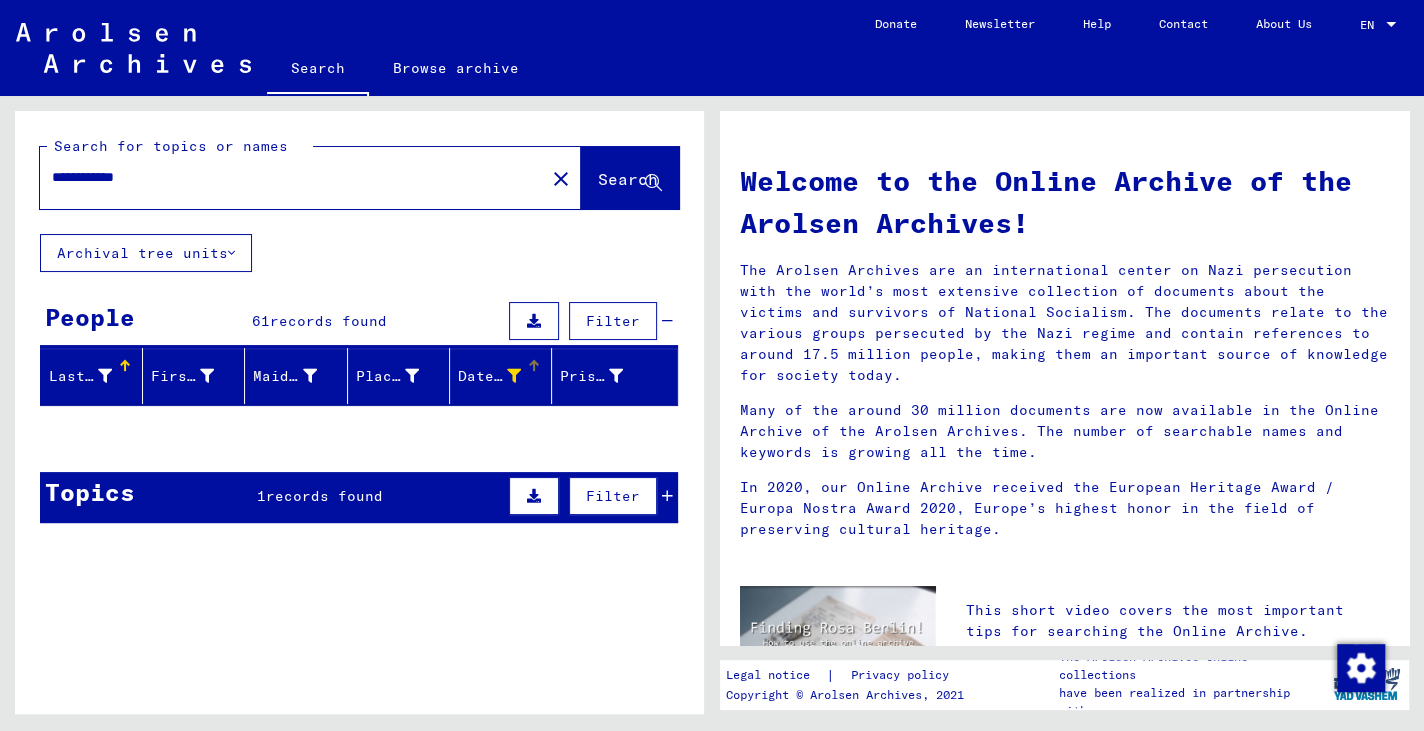 scroll, scrollTop: 0, scrollLeft: 0, axis: both 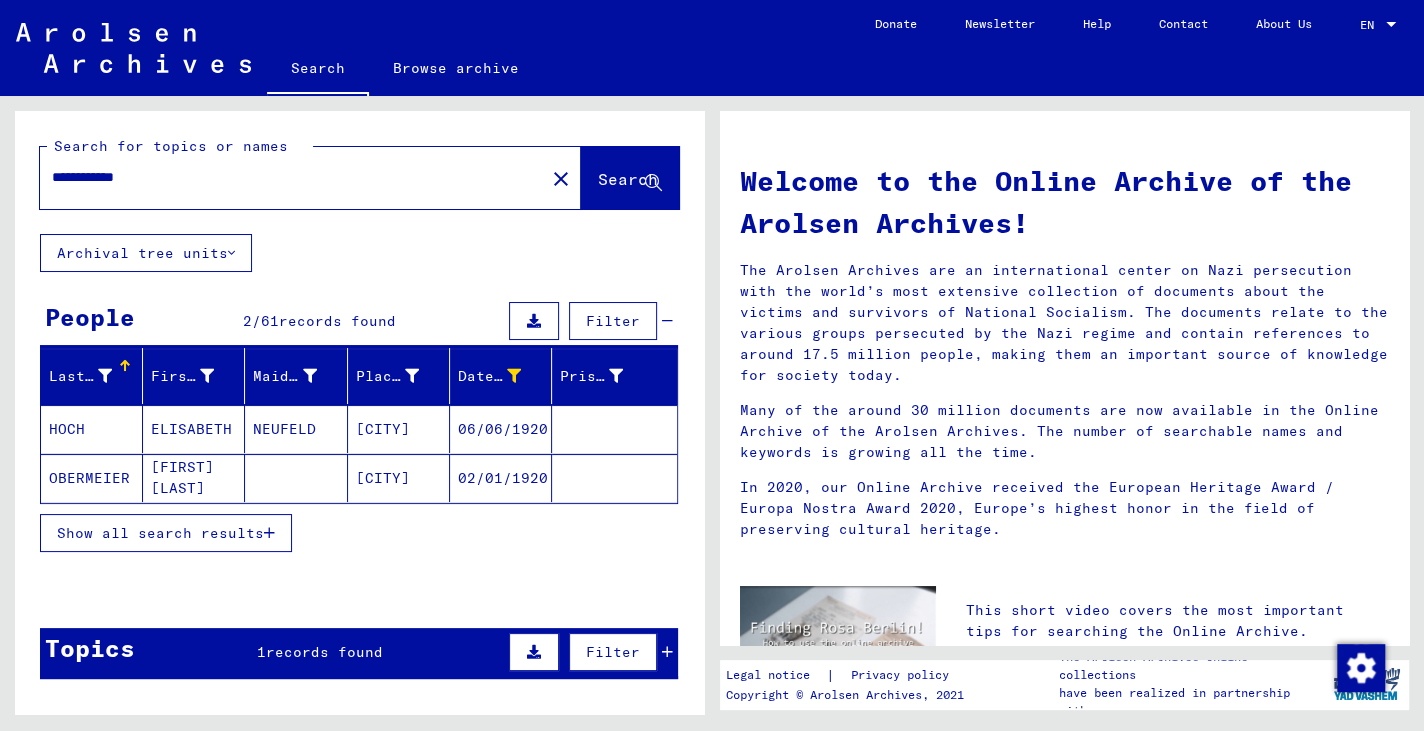 click on "Filter" at bounding box center [613, 321] 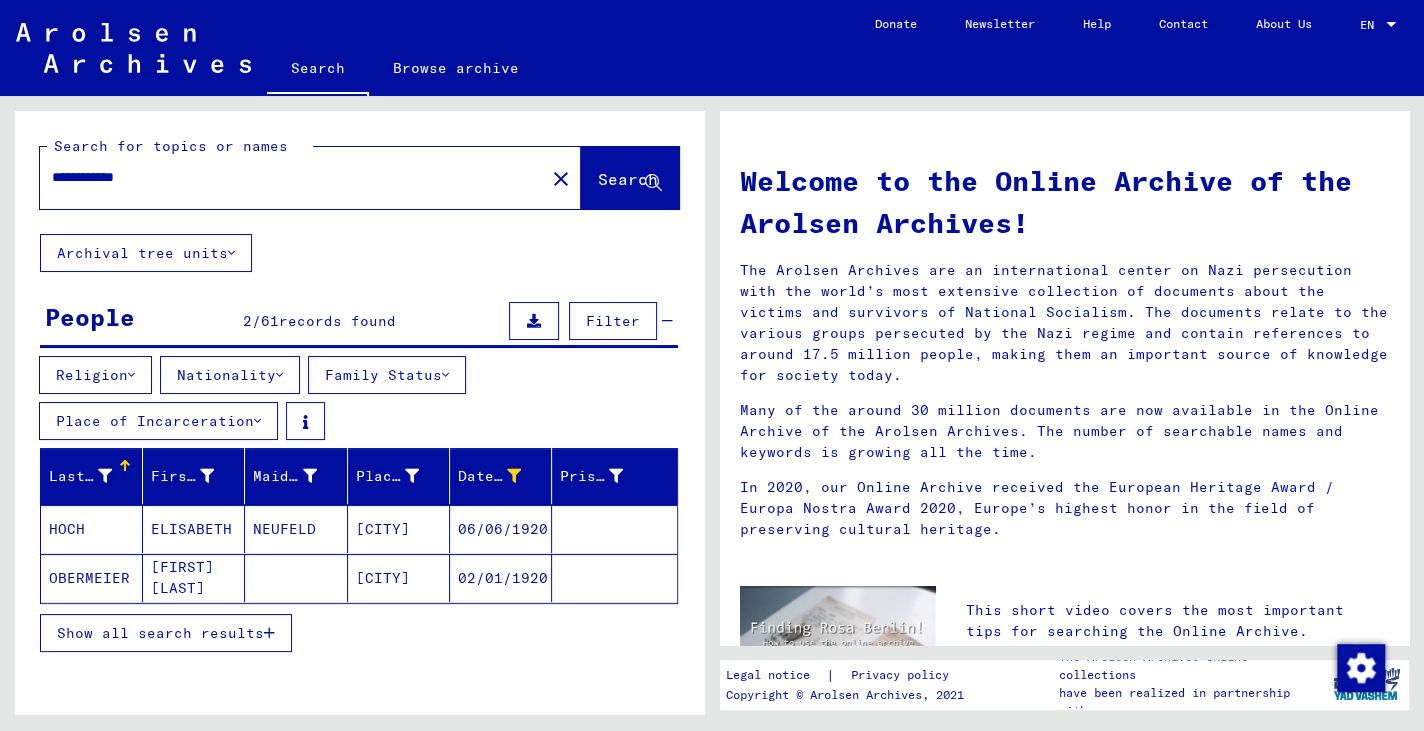 click at bounding box center (269, 633) 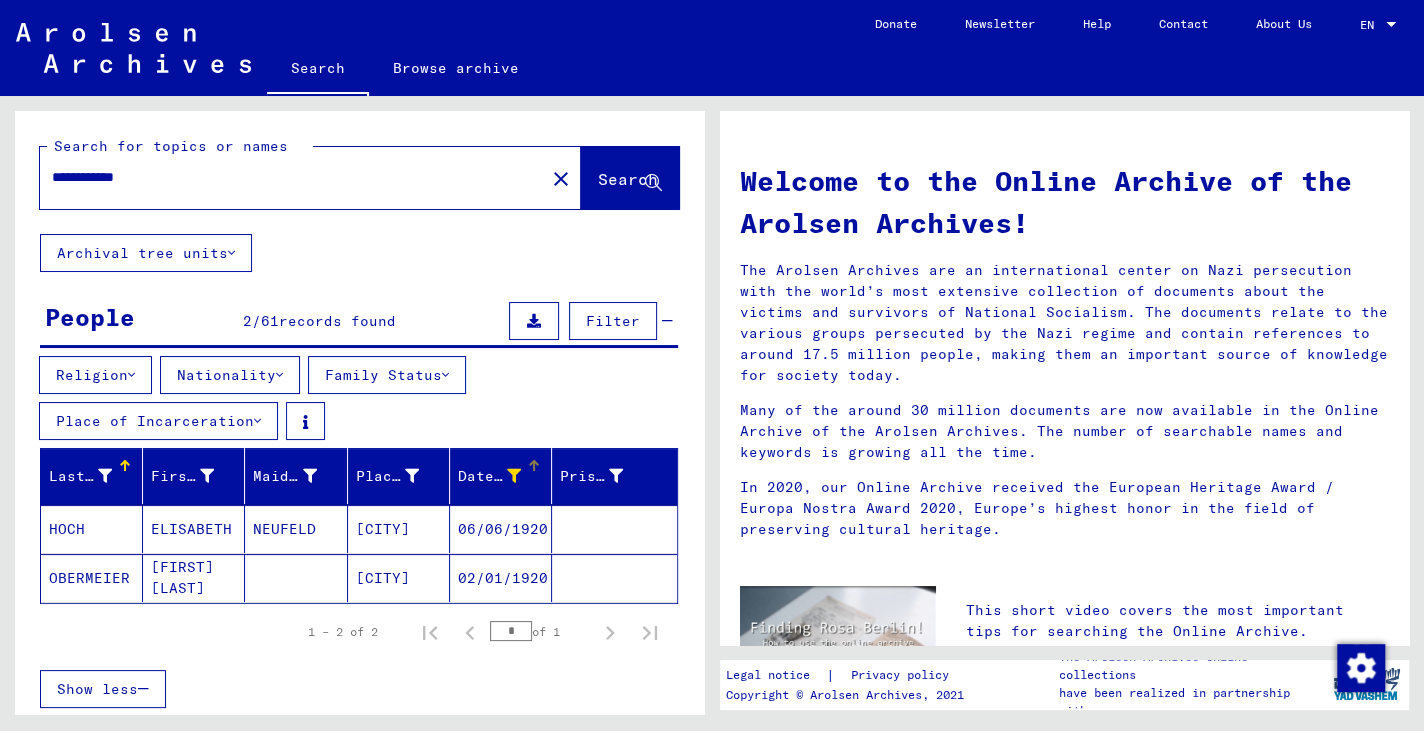 click at bounding box center (514, 476) 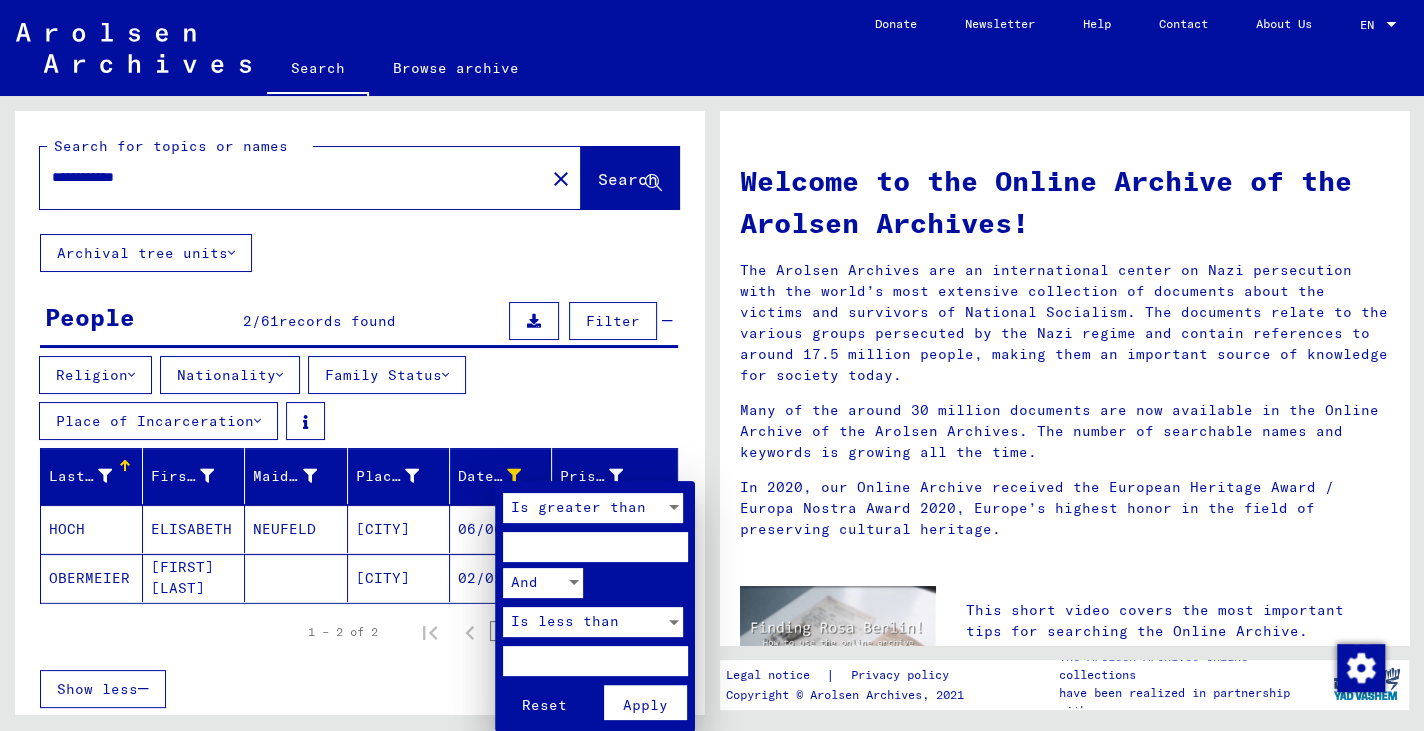 drag, startPoint x: 554, startPoint y: 547, endPoint x: 475, endPoint y: 545, distance: 79.025314 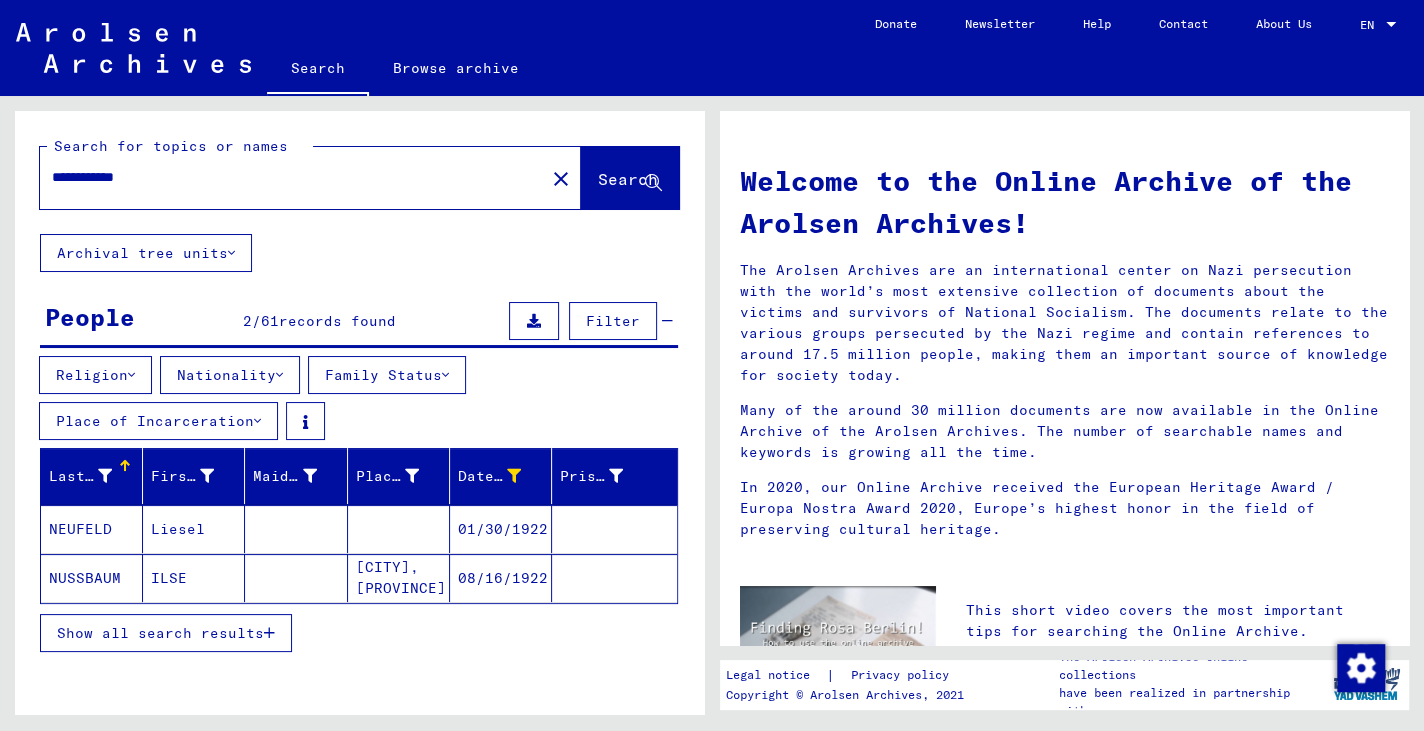 click on "NEUFELD" at bounding box center [92, 578] 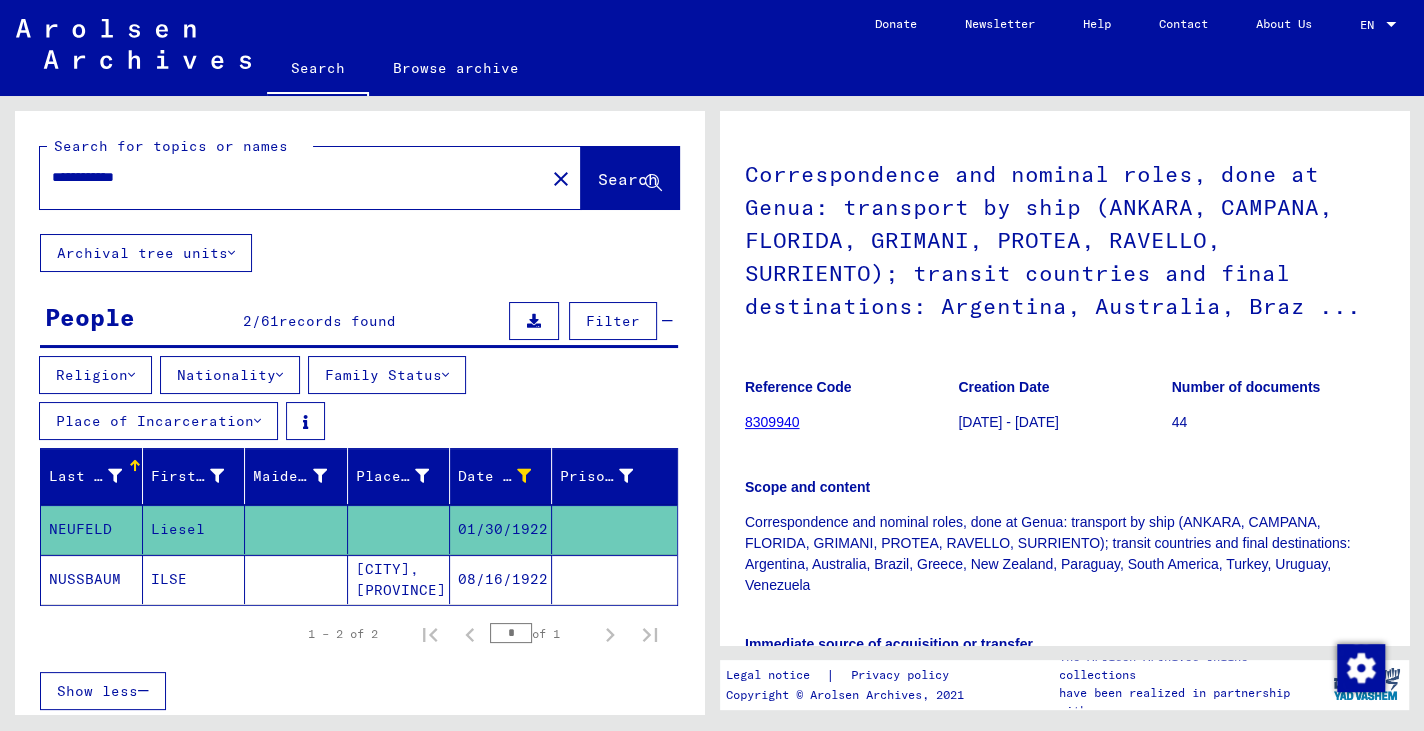 scroll, scrollTop: 300, scrollLeft: 0, axis: vertical 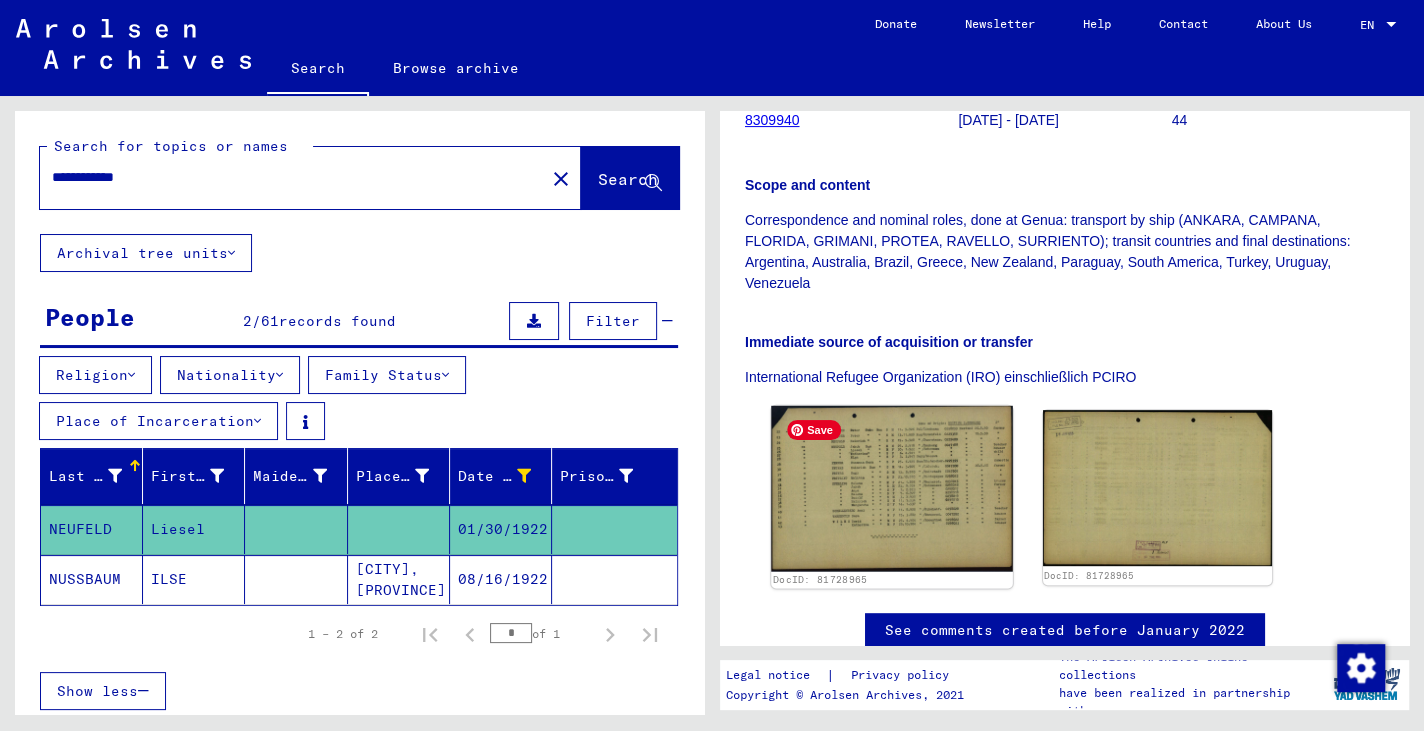 click 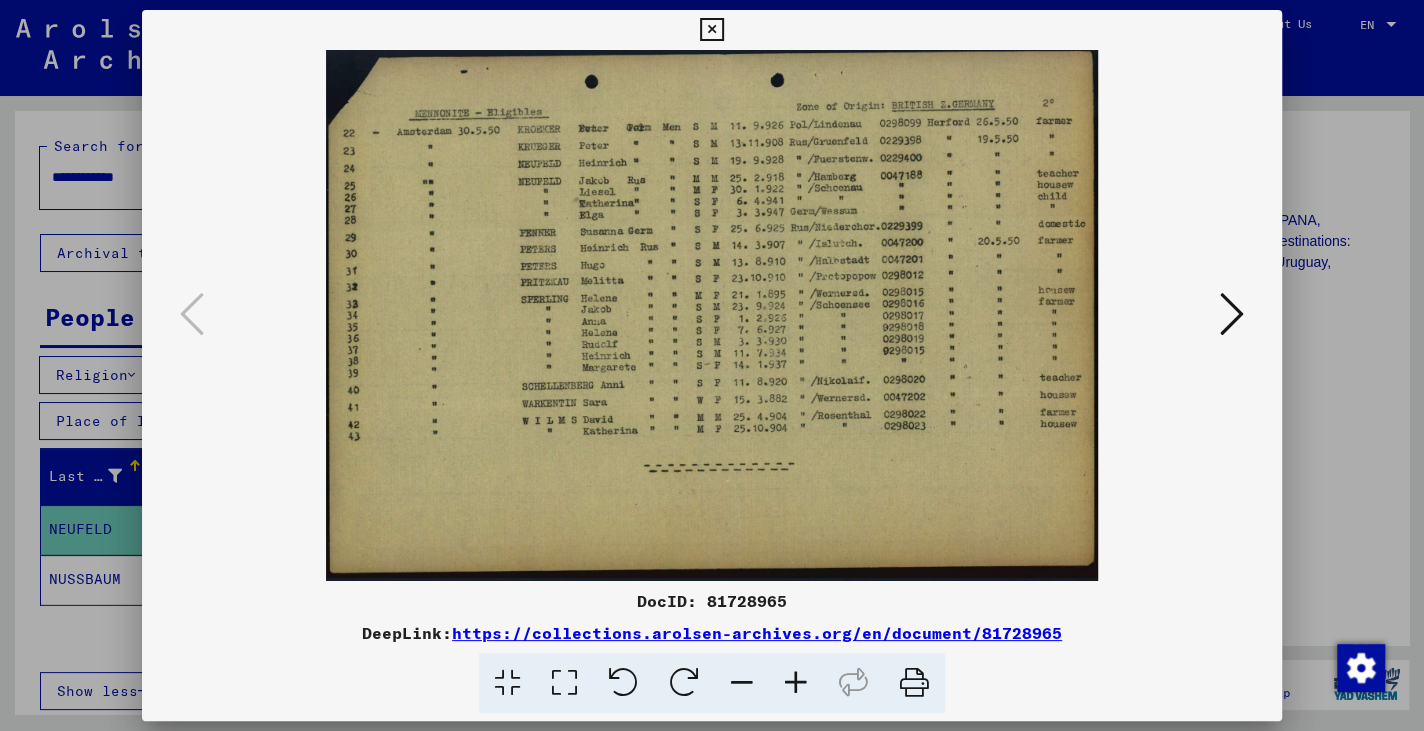 click at bounding box center [711, 30] 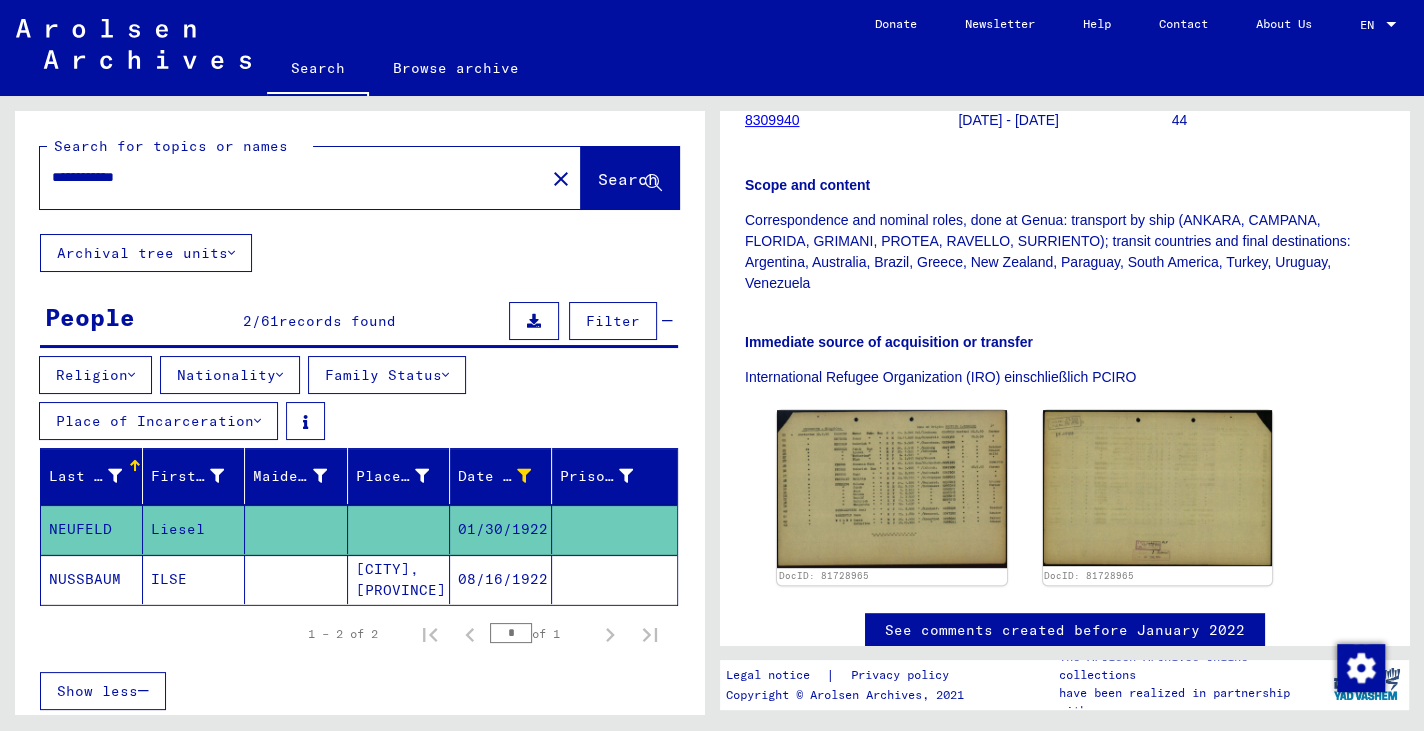 drag, startPoint x: 97, startPoint y: 173, endPoint x: 8, endPoint y: 173, distance: 89 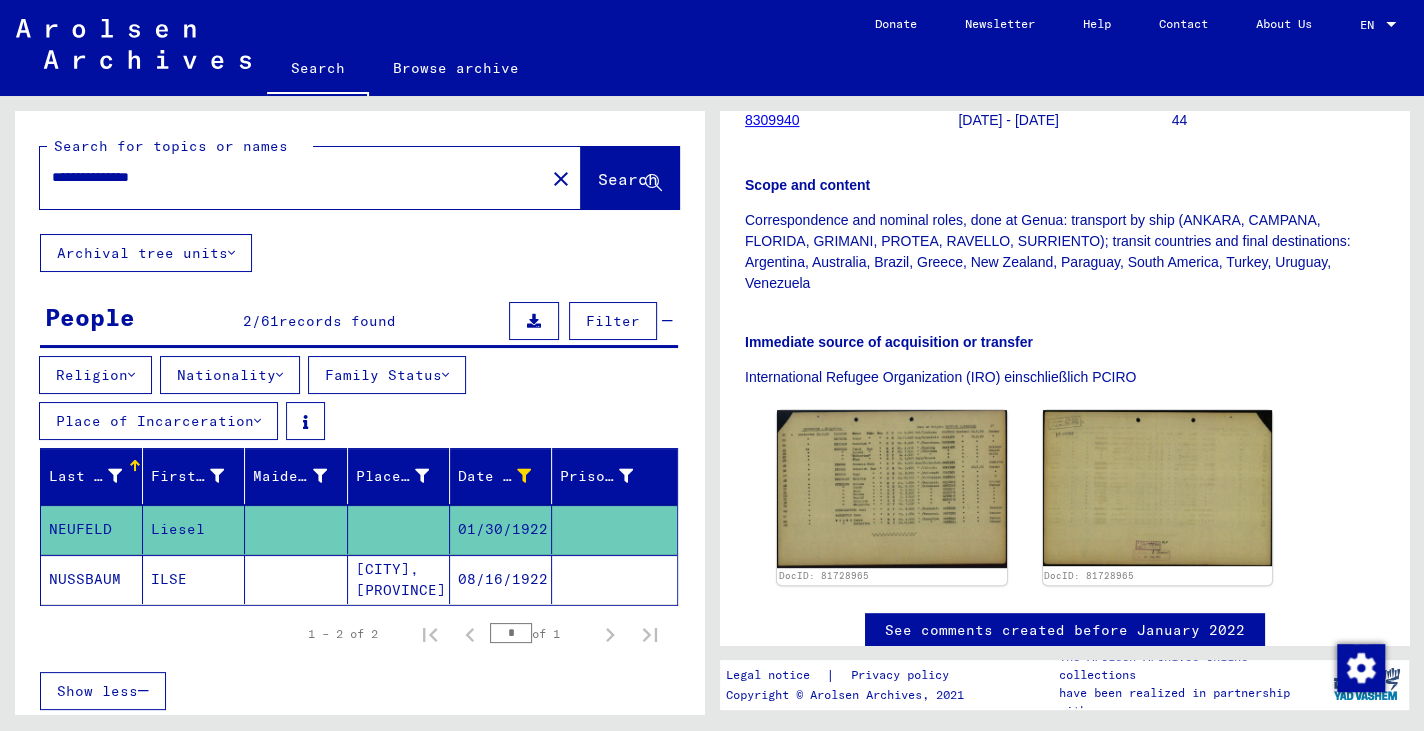 type on "**********" 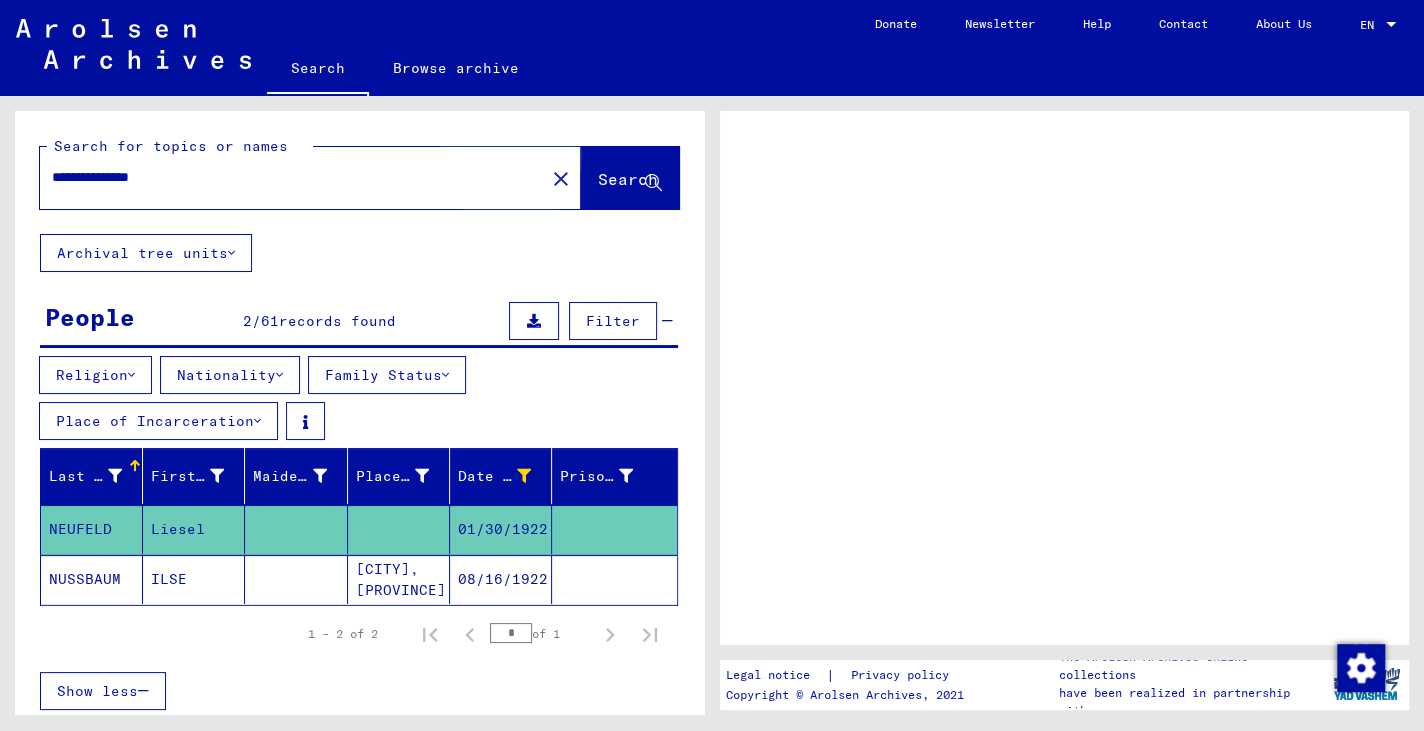 scroll, scrollTop: 0, scrollLeft: 0, axis: both 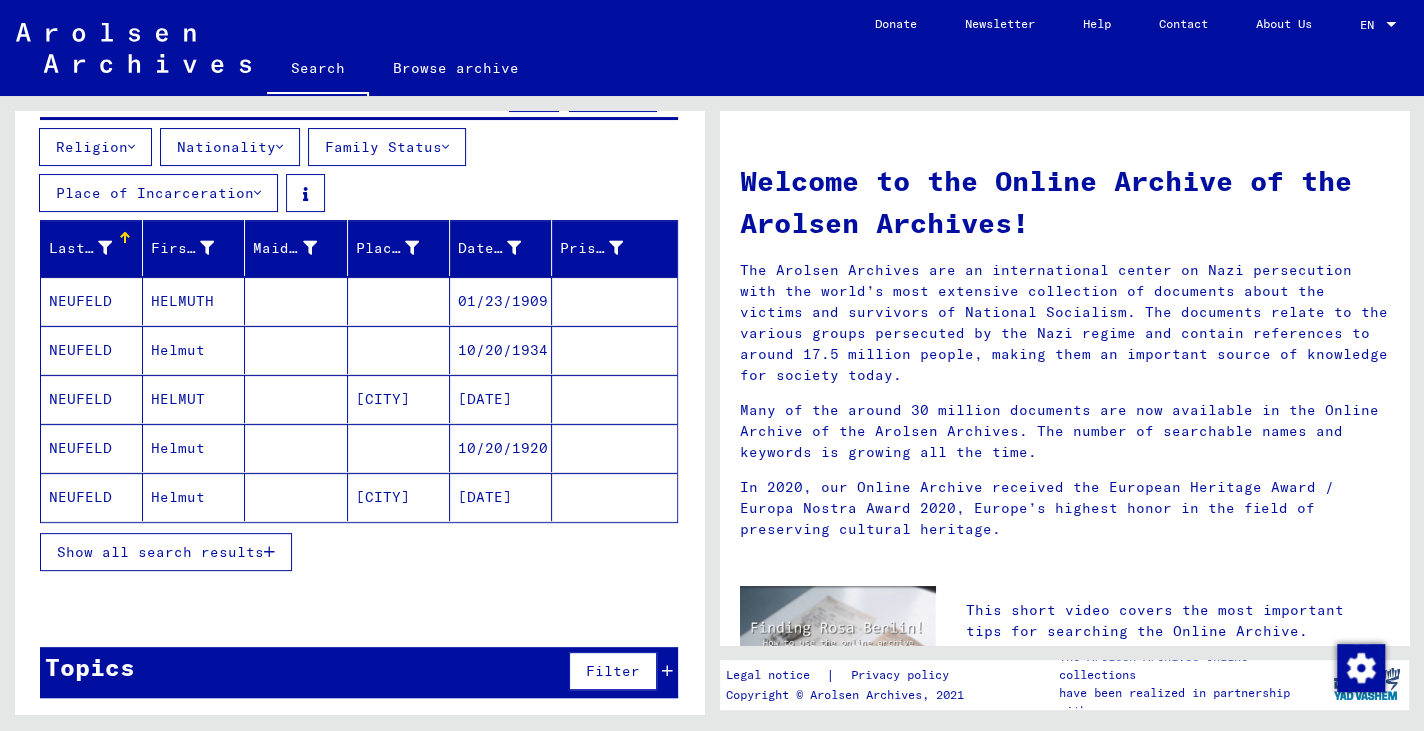 click on "Show all search results" at bounding box center [160, 552] 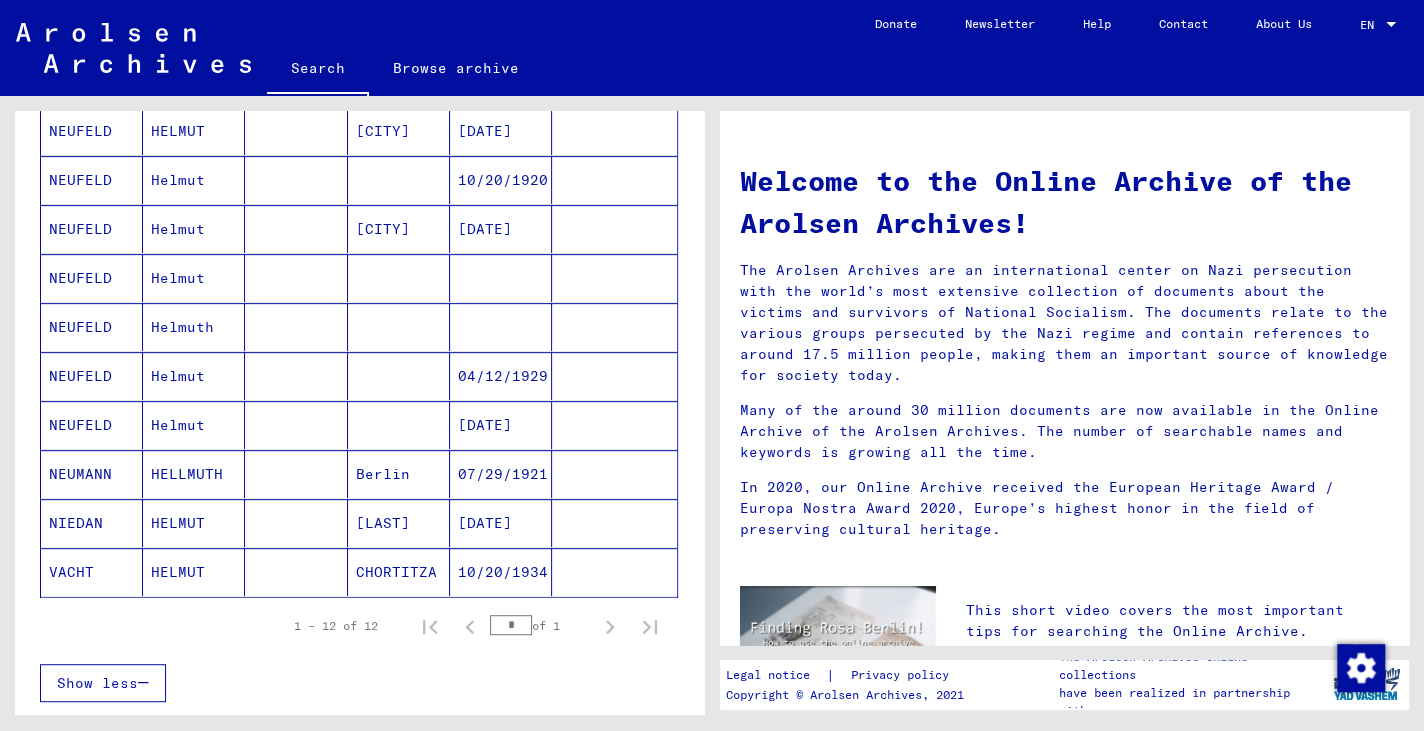 scroll, scrollTop: 528, scrollLeft: 0, axis: vertical 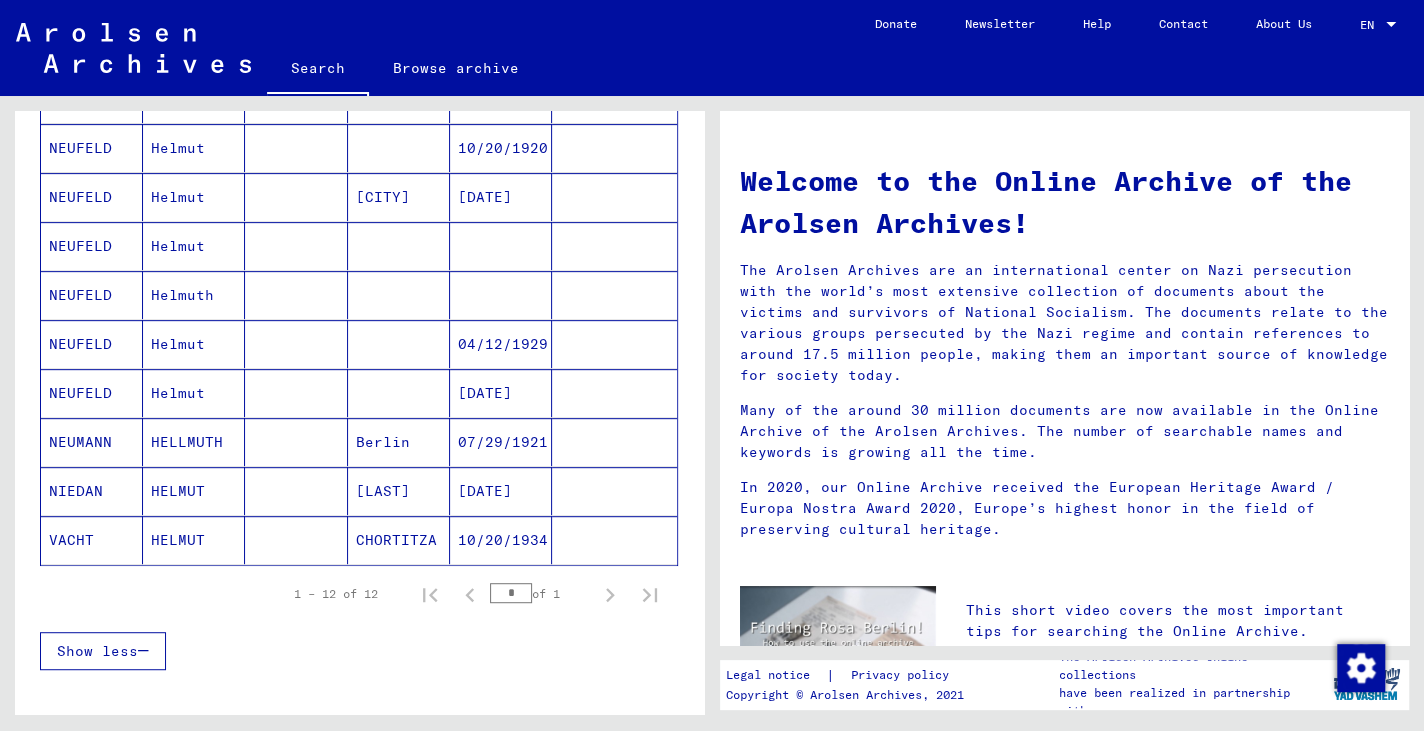 click on "[DATE]" at bounding box center [501, 442] 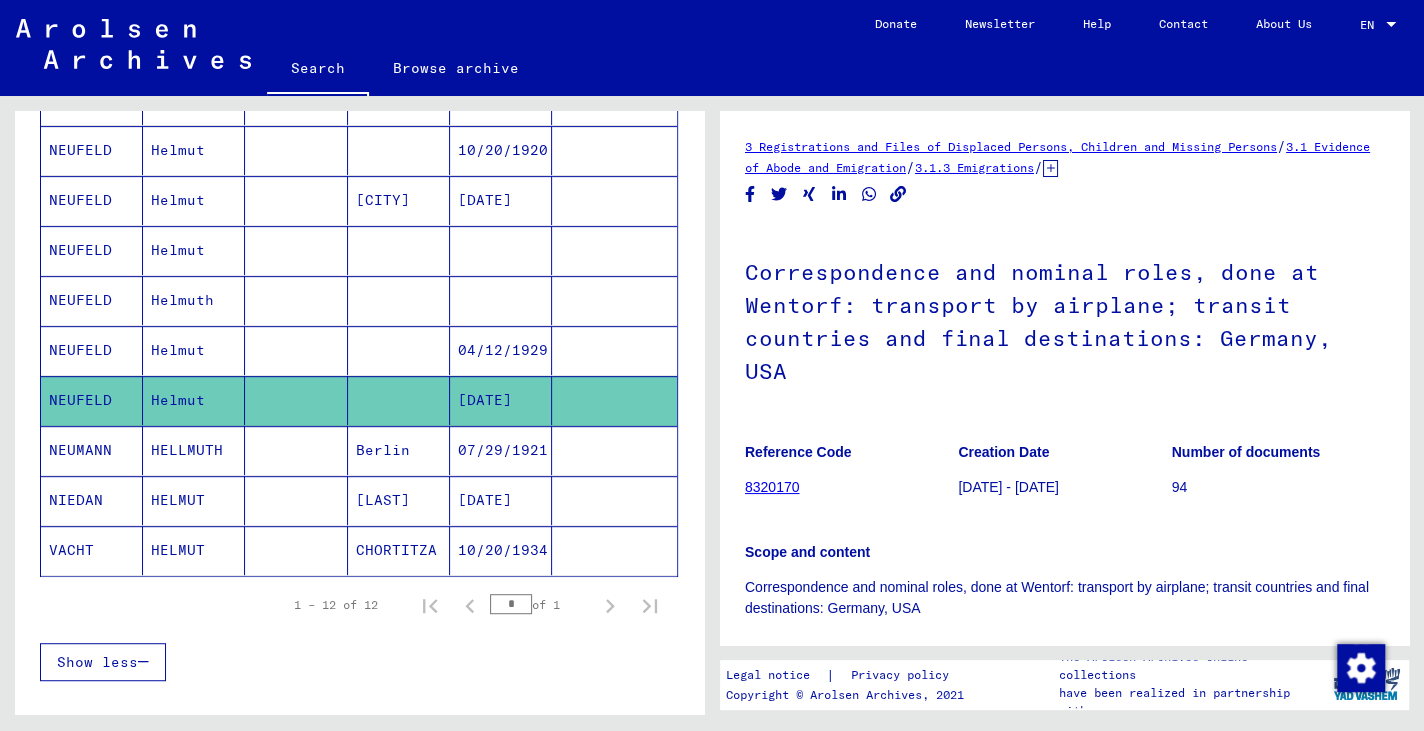 scroll, scrollTop: 0, scrollLeft: 0, axis: both 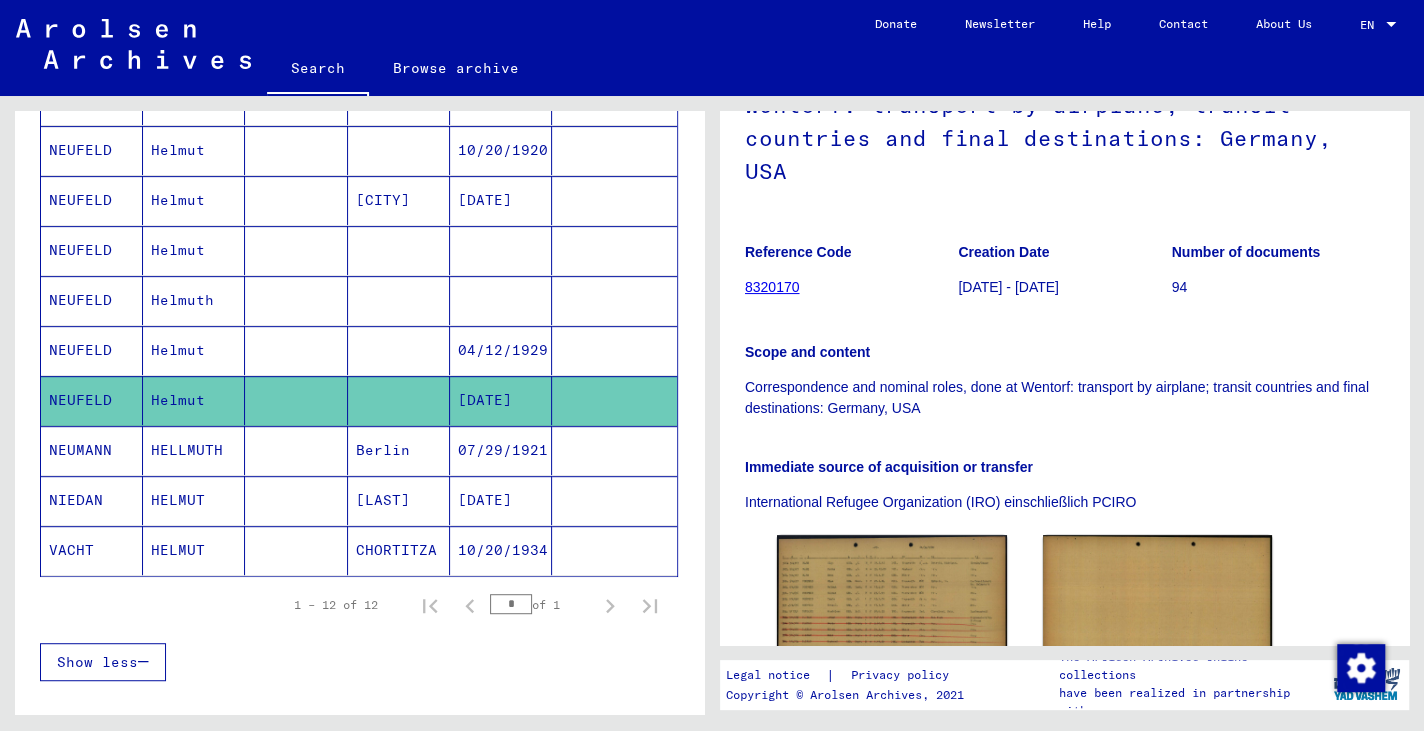 click on "8320170" 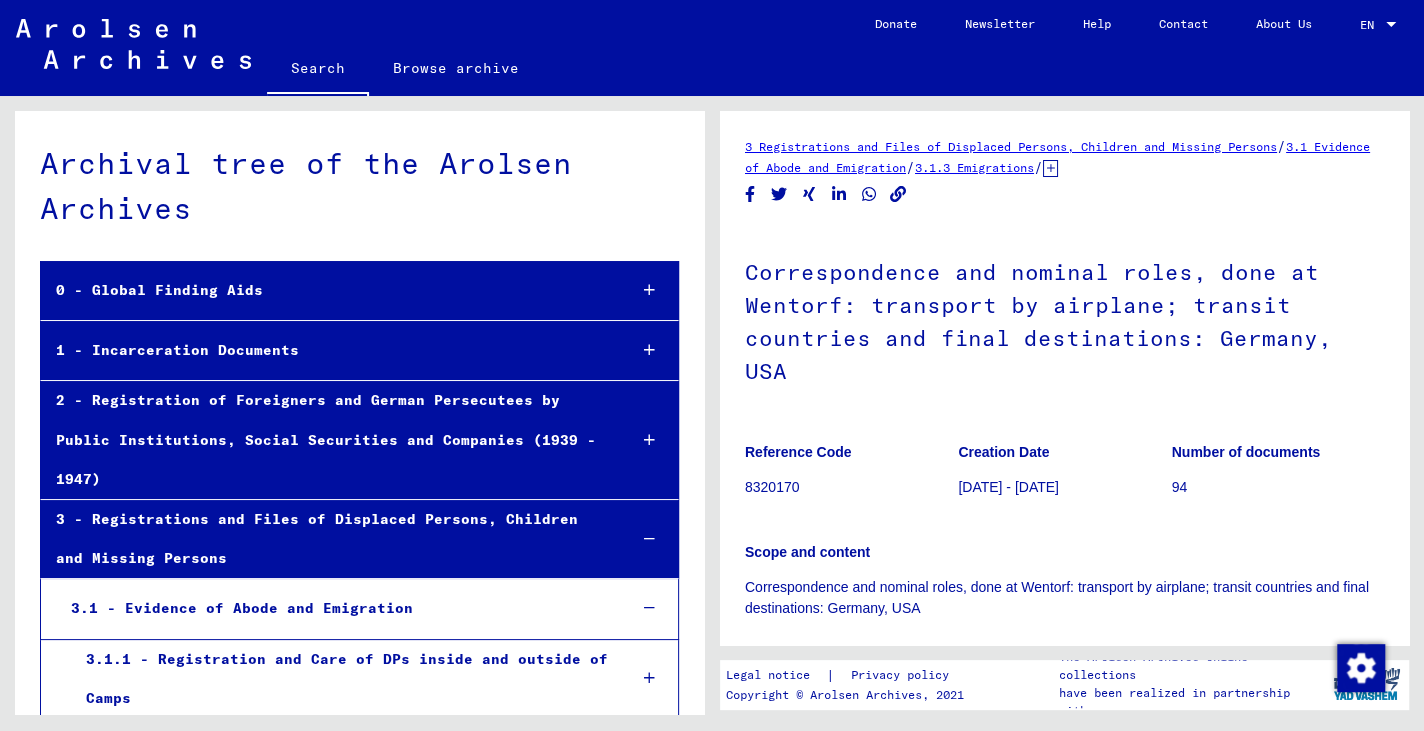 scroll, scrollTop: 39743, scrollLeft: 0, axis: vertical 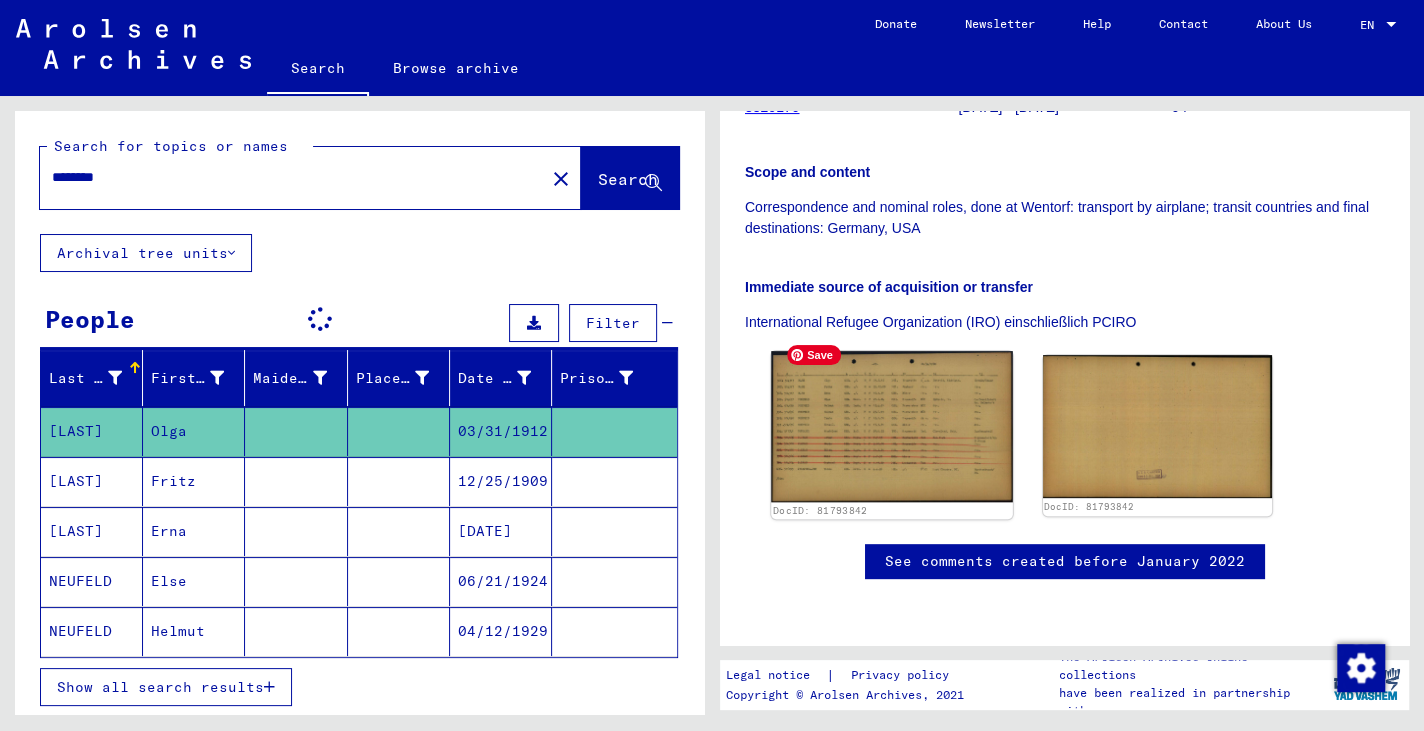 click 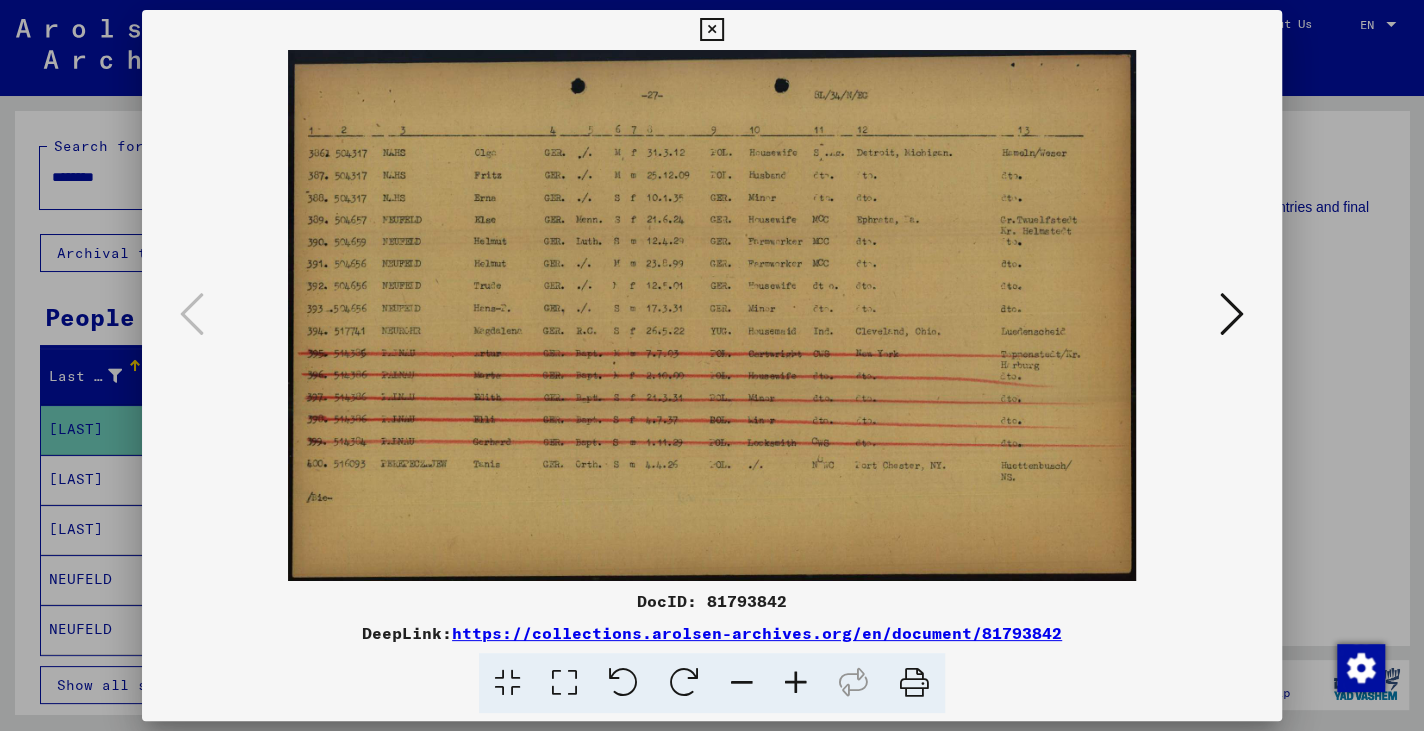click at bounding box center (796, 683) 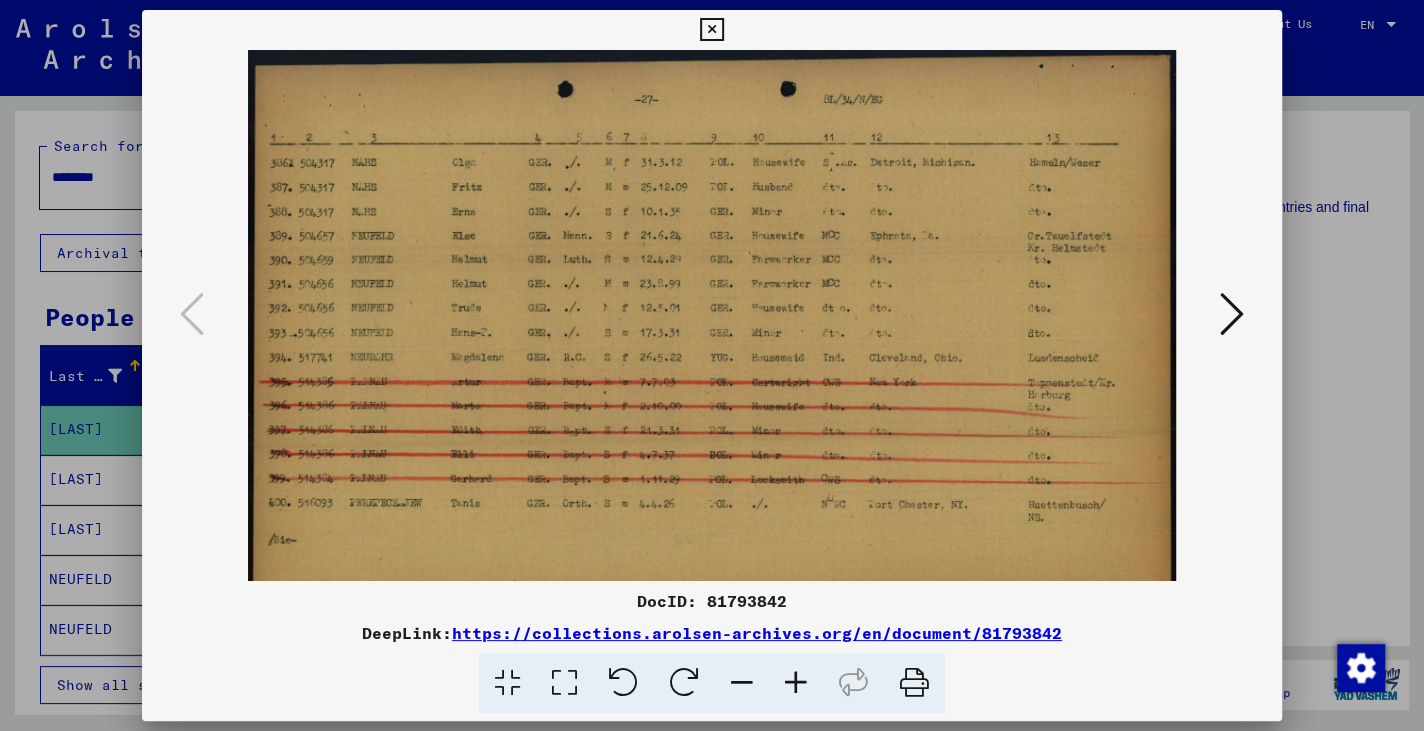 click at bounding box center (796, 683) 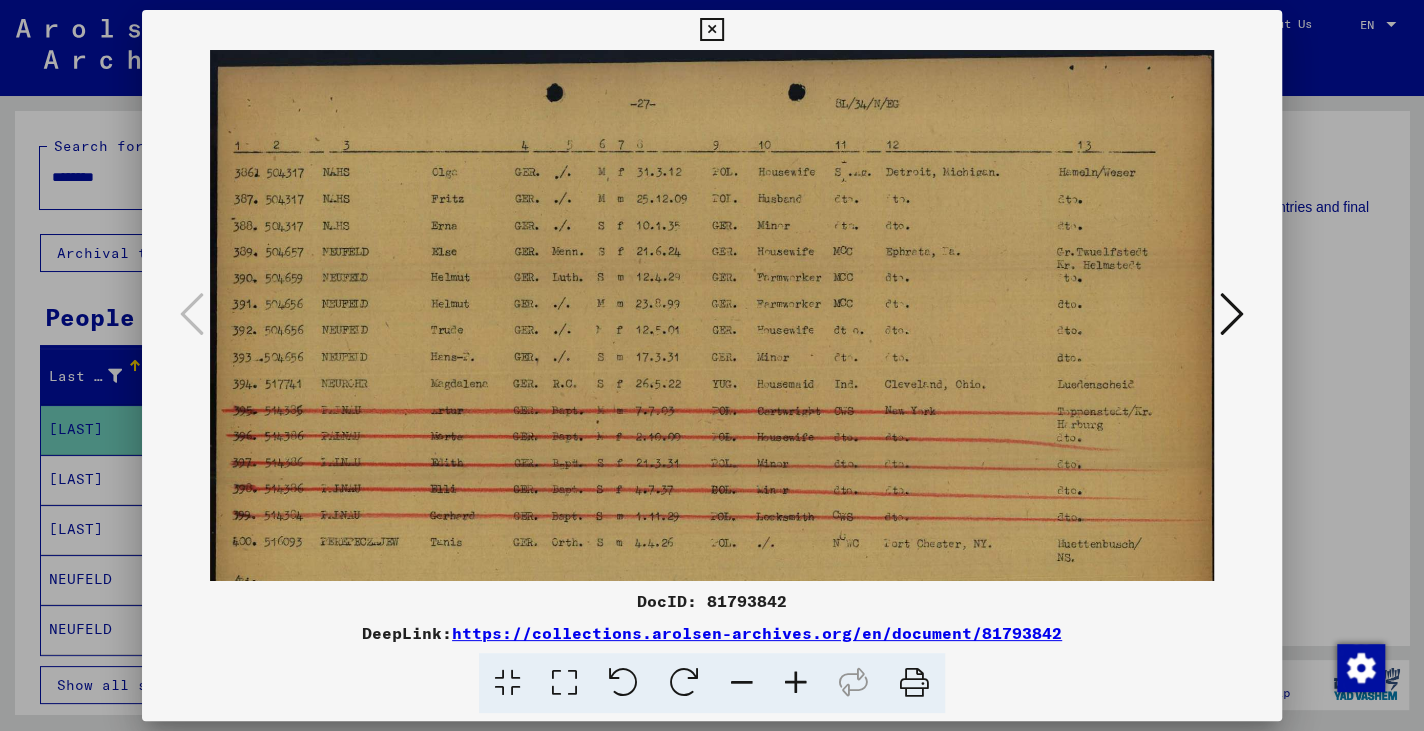 click at bounding box center (796, 683) 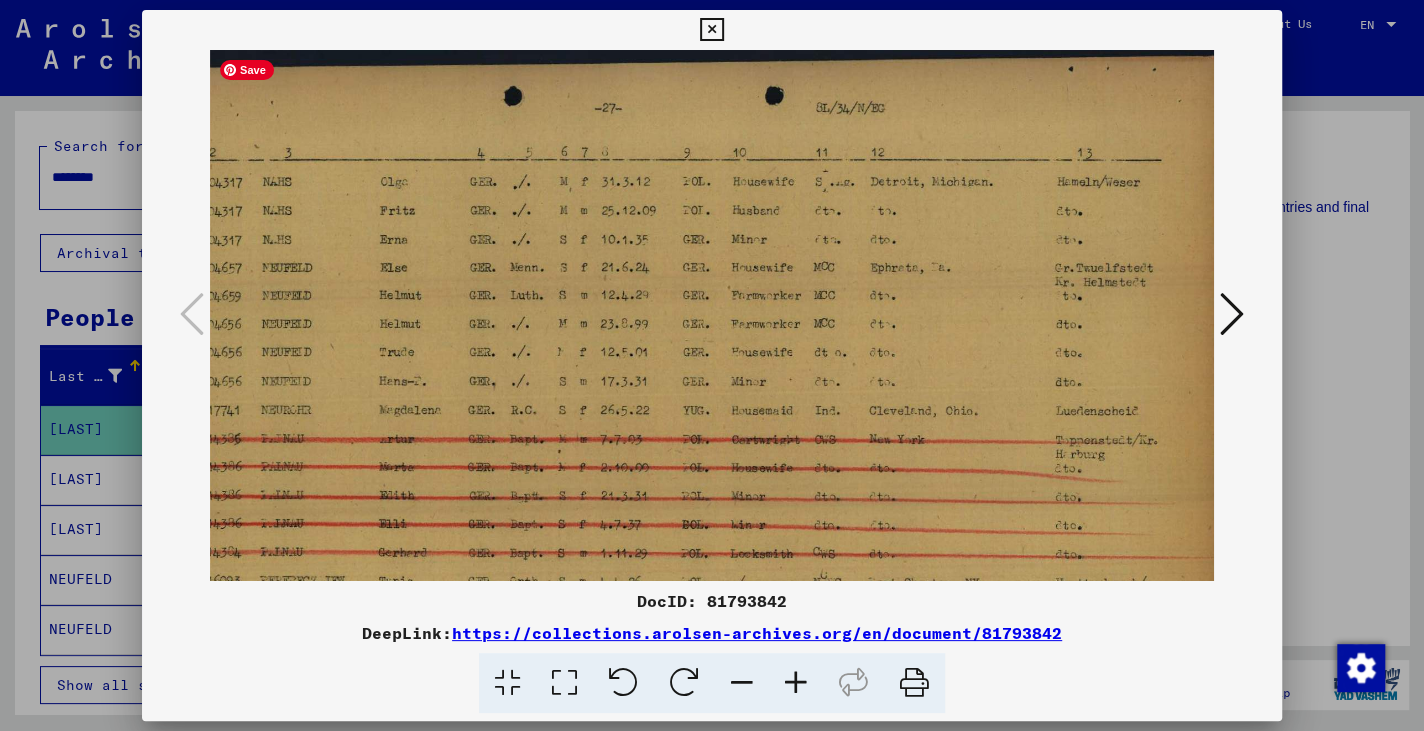 scroll, scrollTop: 0, scrollLeft: 85, axis: horizontal 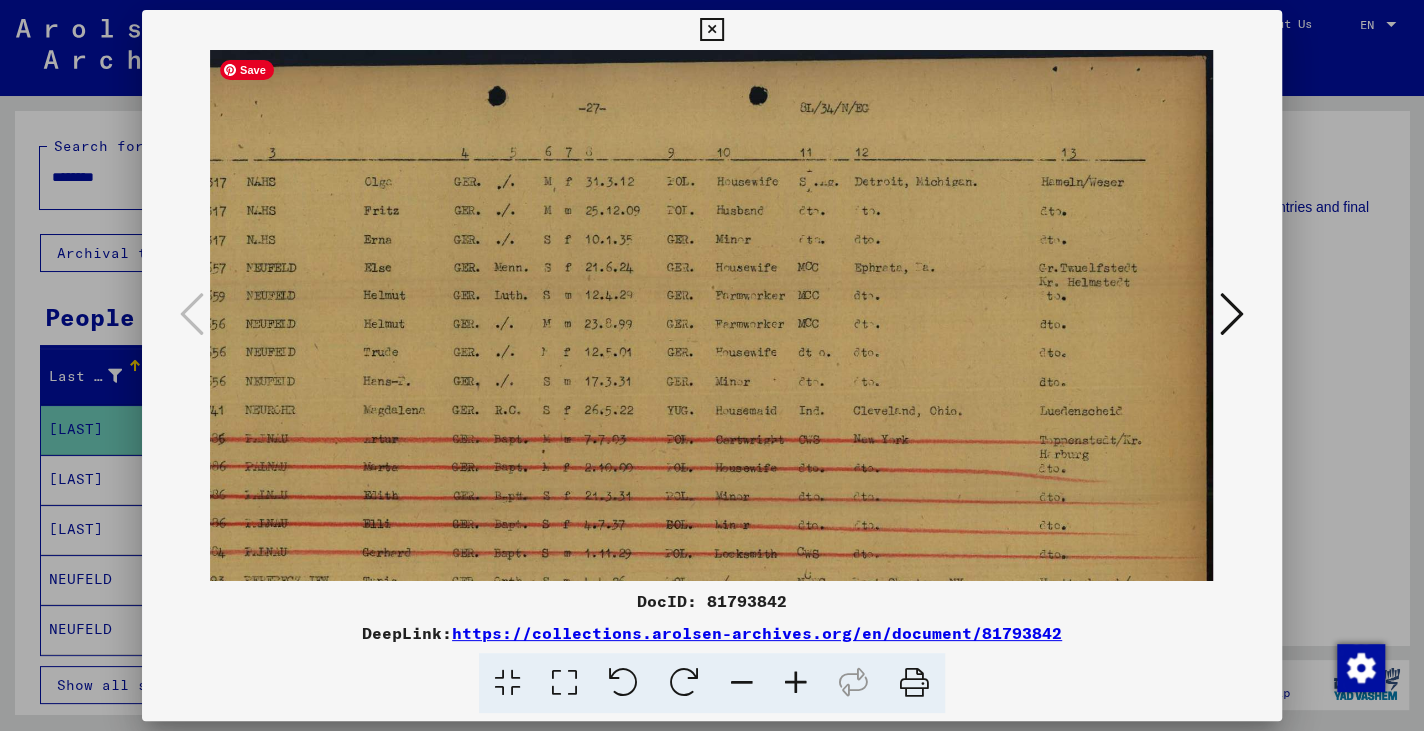 drag, startPoint x: 1142, startPoint y: 318, endPoint x: 1050, endPoint y: 328, distance: 92.541885 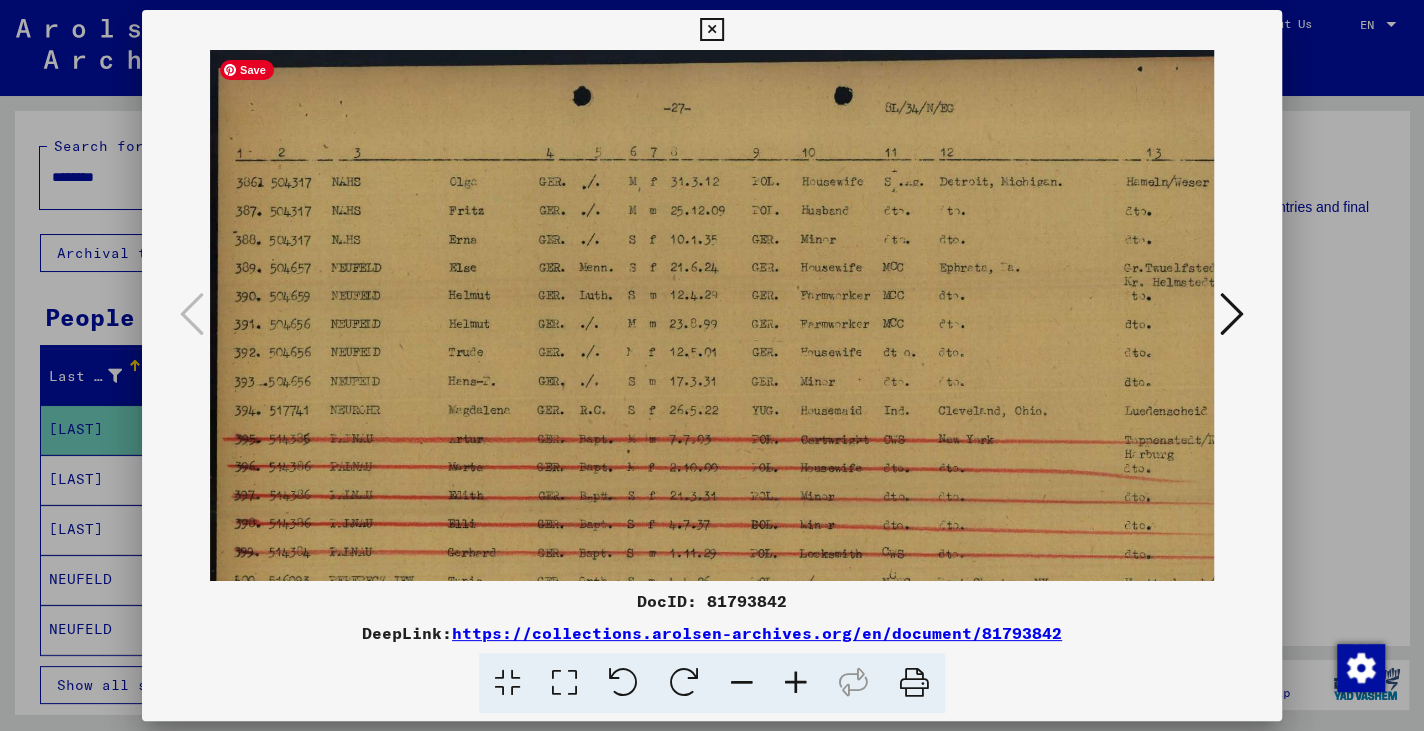 drag, startPoint x: 294, startPoint y: 316, endPoint x: 537, endPoint y: 321, distance: 243.05144 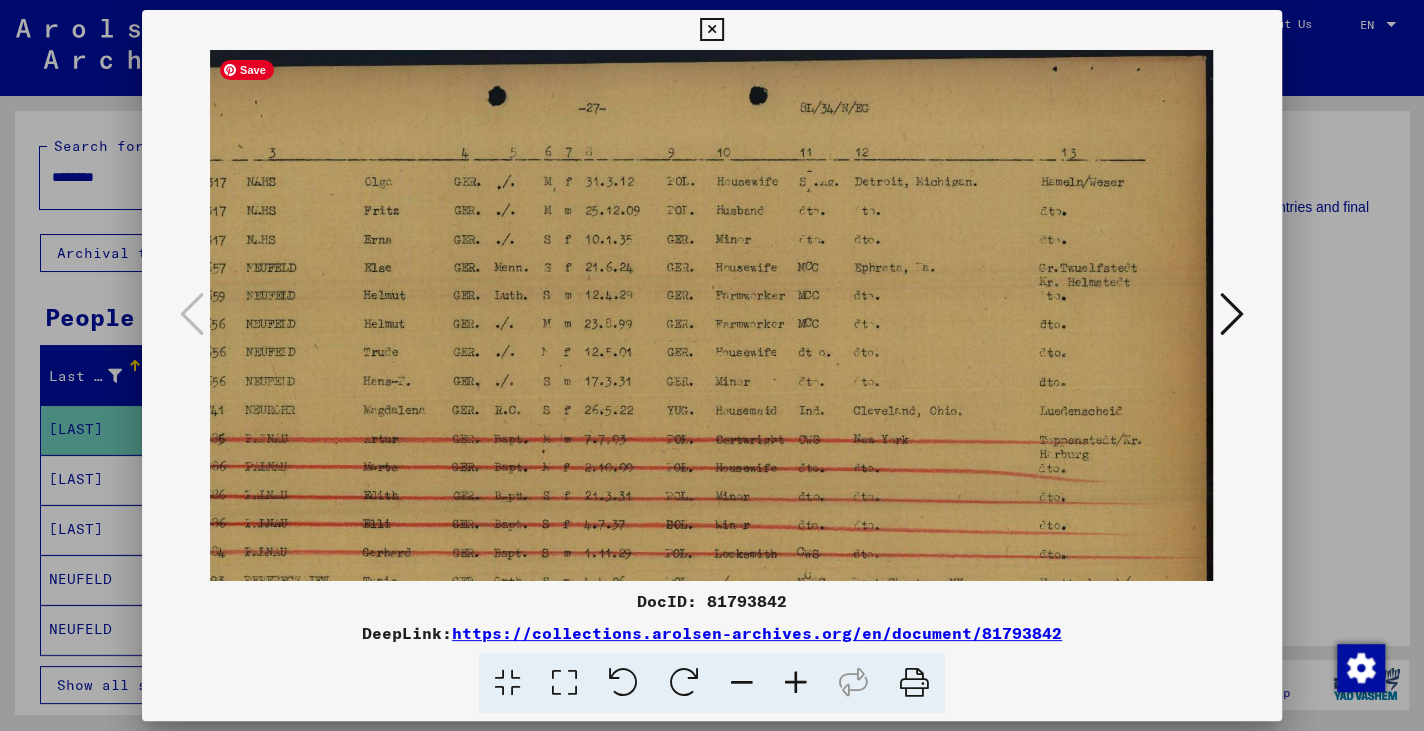 drag, startPoint x: 1100, startPoint y: 360, endPoint x: 897, endPoint y: 407, distance: 208.36986 